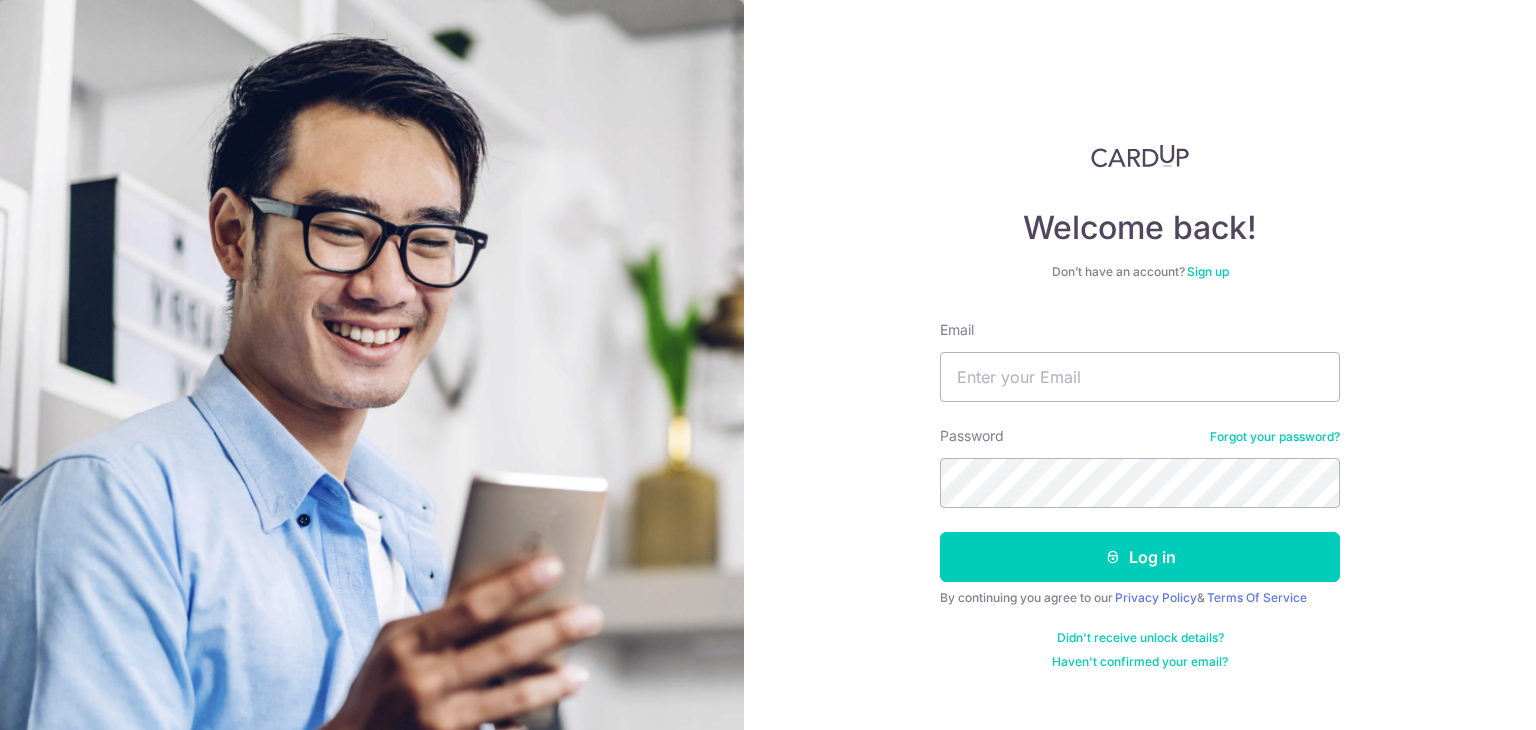 scroll, scrollTop: 0, scrollLeft: 0, axis: both 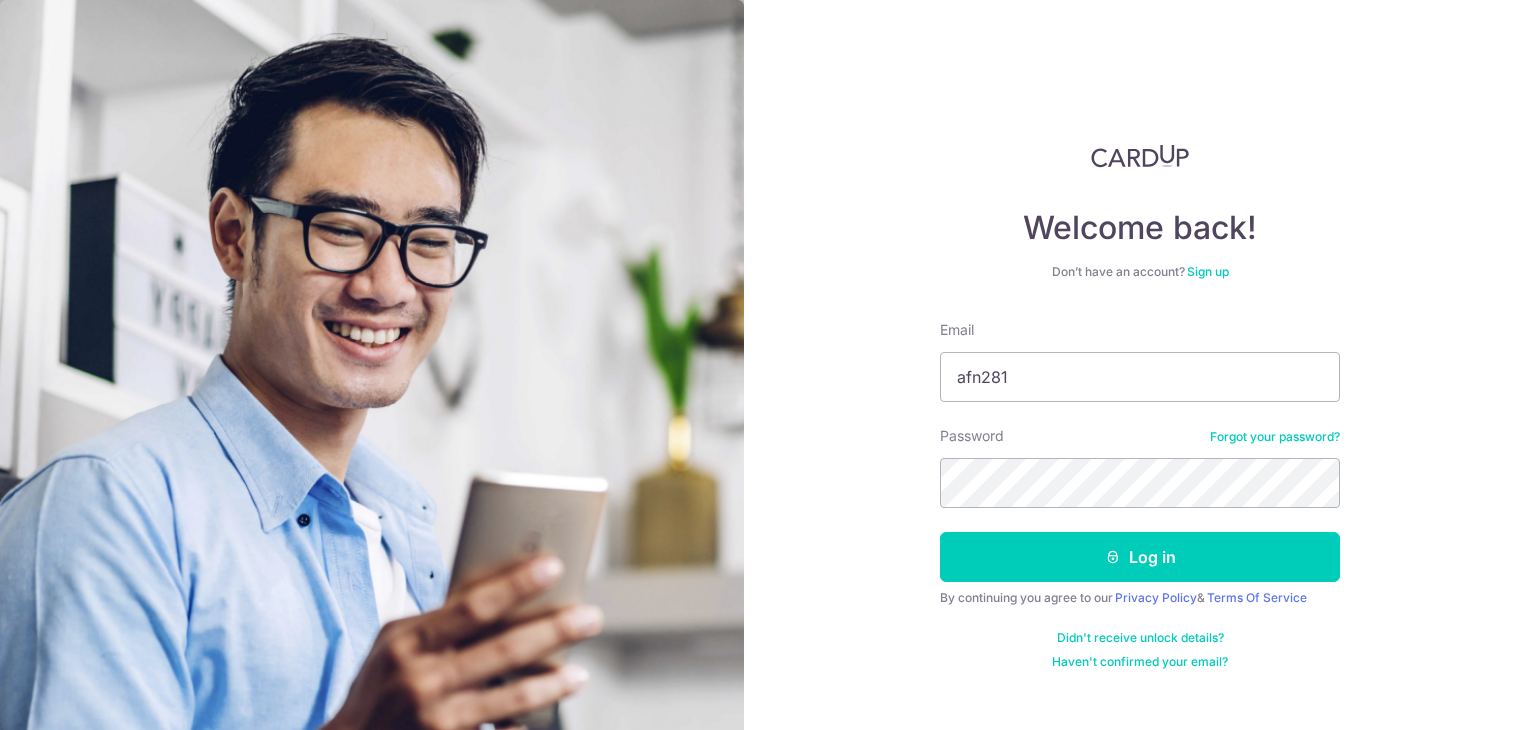 type on "afn281@[EMAIL]" 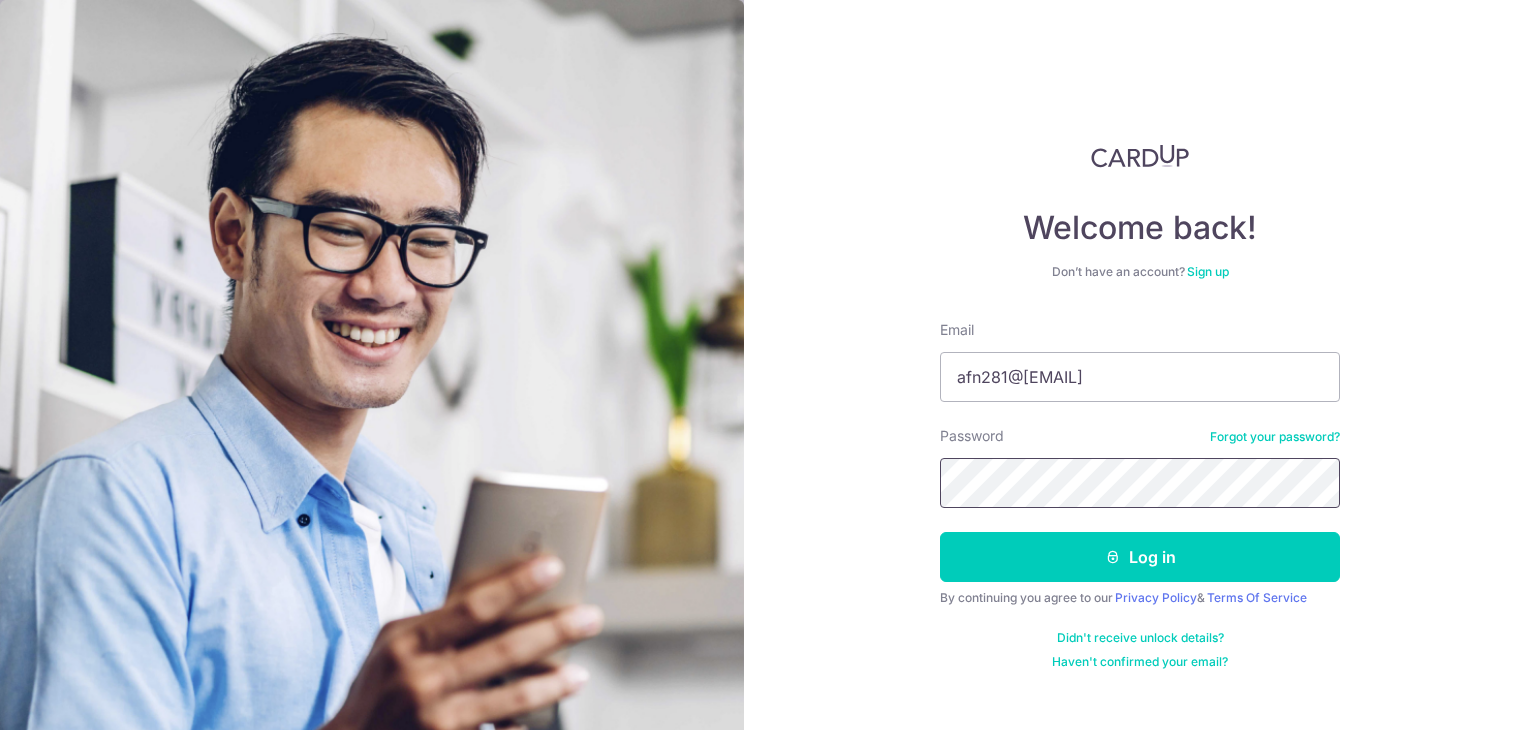 click on "Log in" at bounding box center (1140, 557) 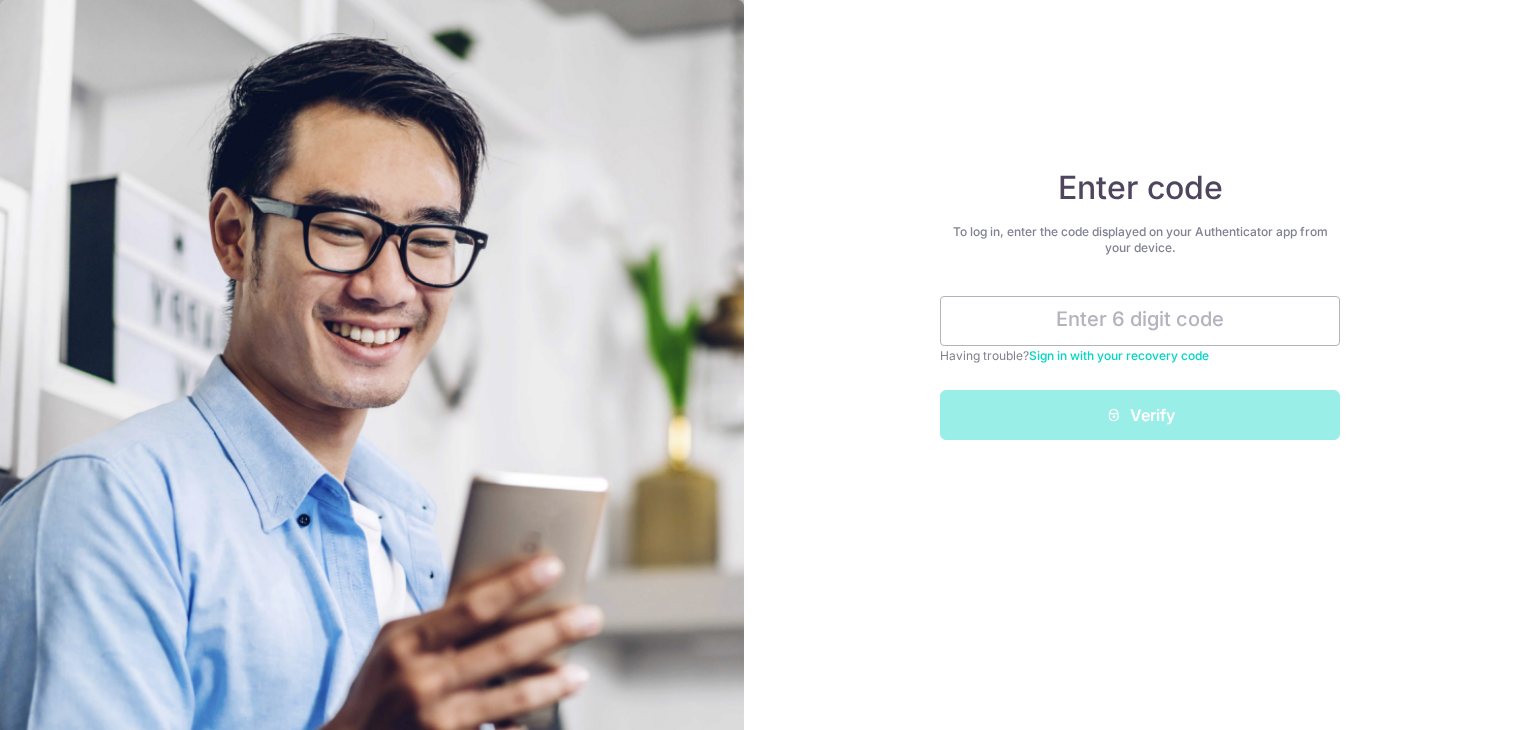 scroll, scrollTop: 0, scrollLeft: 0, axis: both 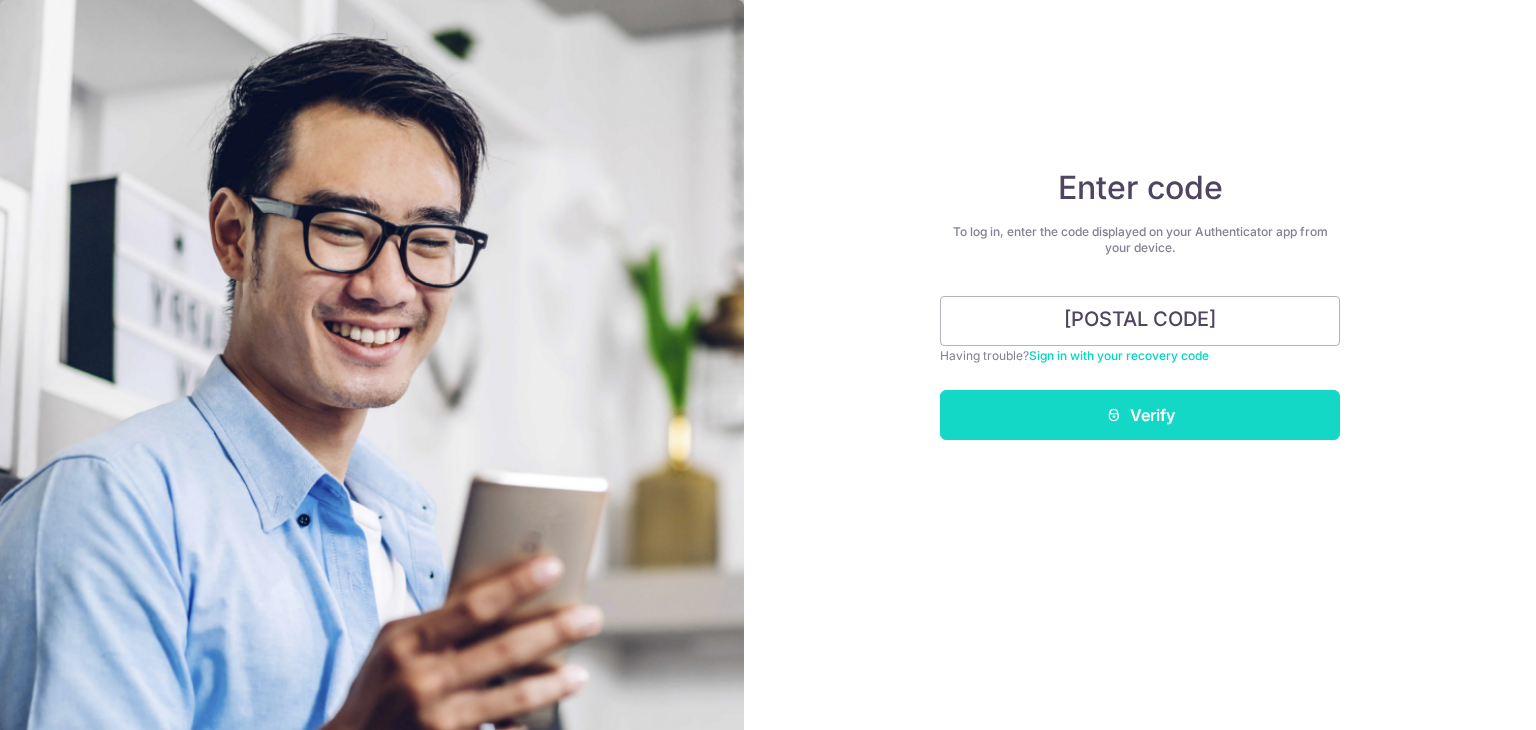 type on "[POSTAL CODE]" 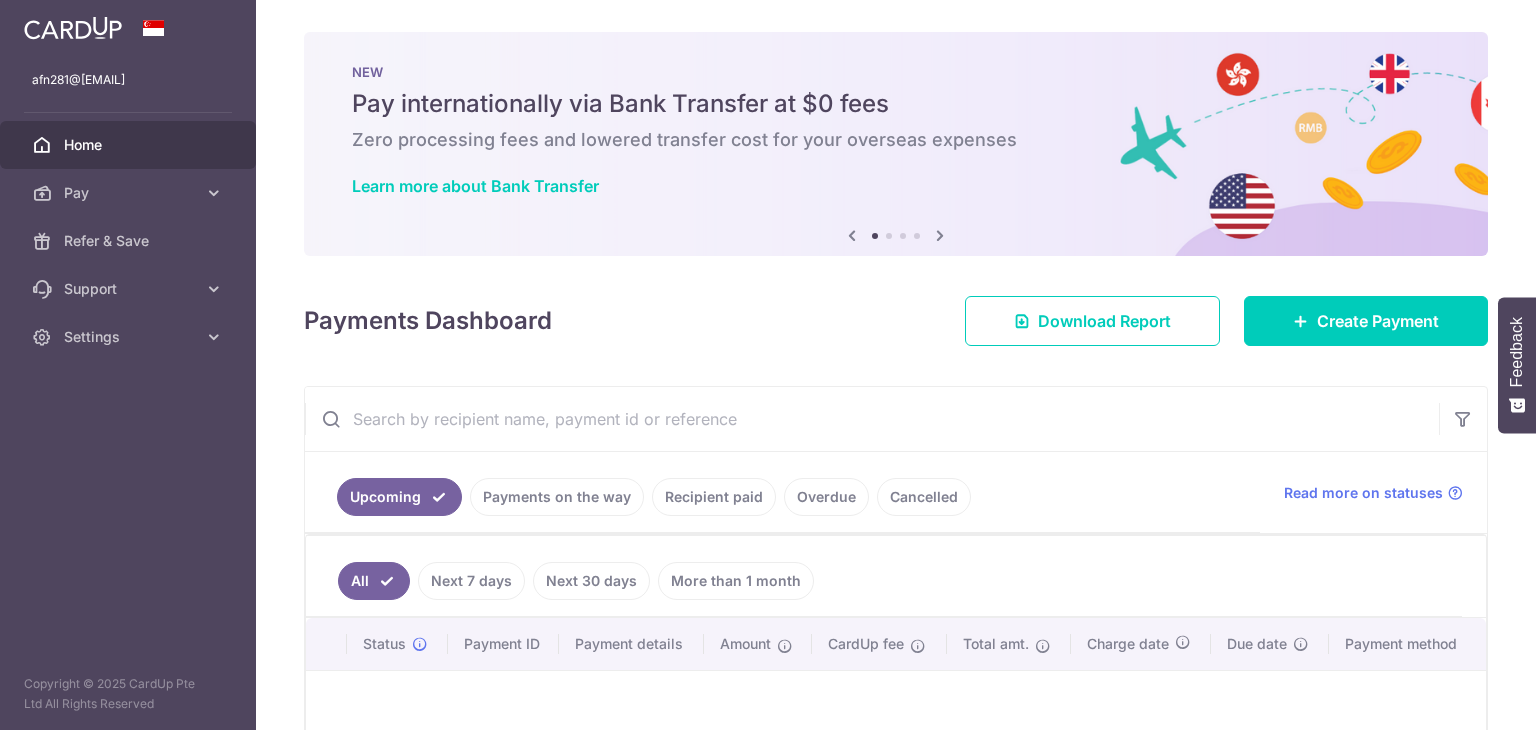 scroll, scrollTop: 0, scrollLeft: 0, axis: both 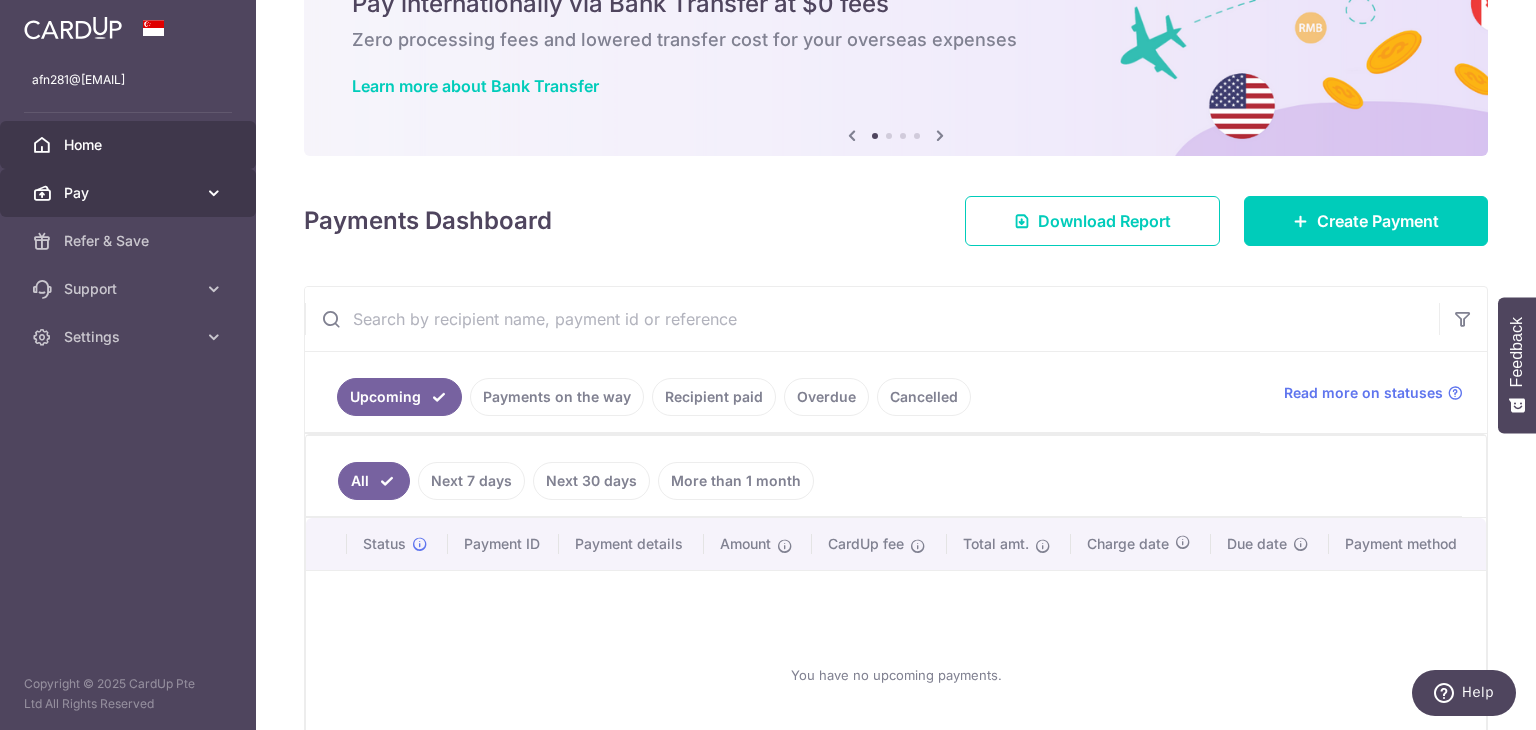 click on "Pay" at bounding box center [130, 193] 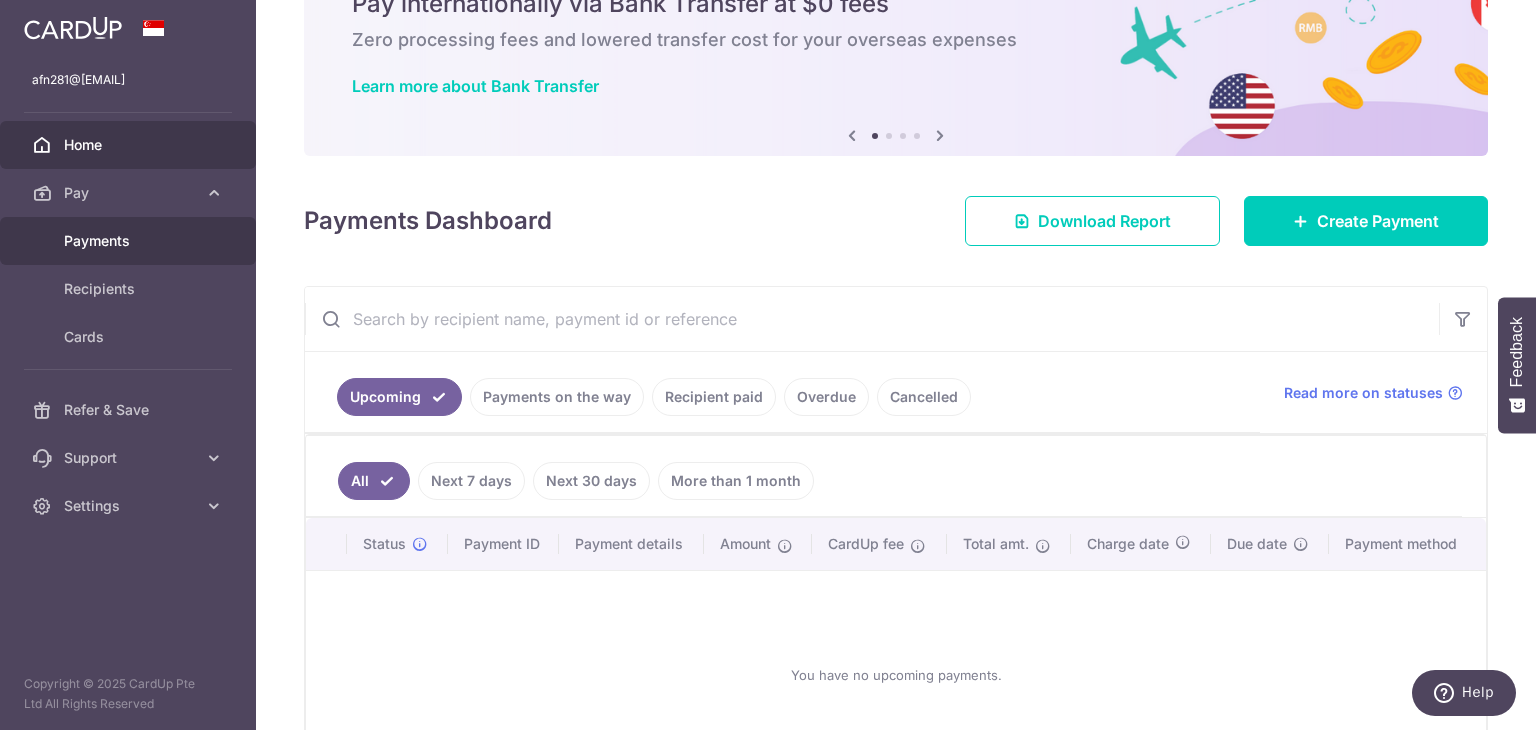 click on "Payments" at bounding box center (130, 241) 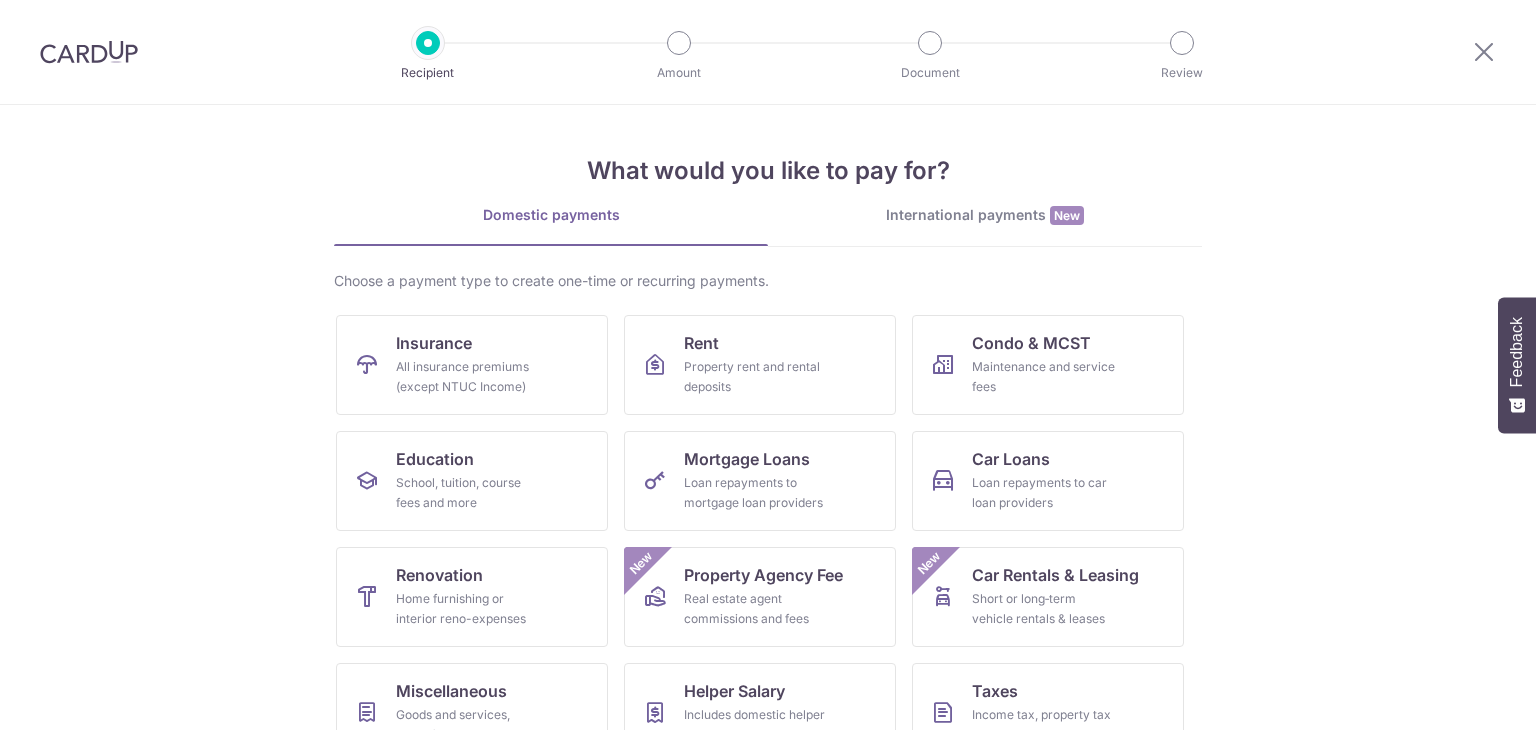 scroll, scrollTop: 0, scrollLeft: 0, axis: both 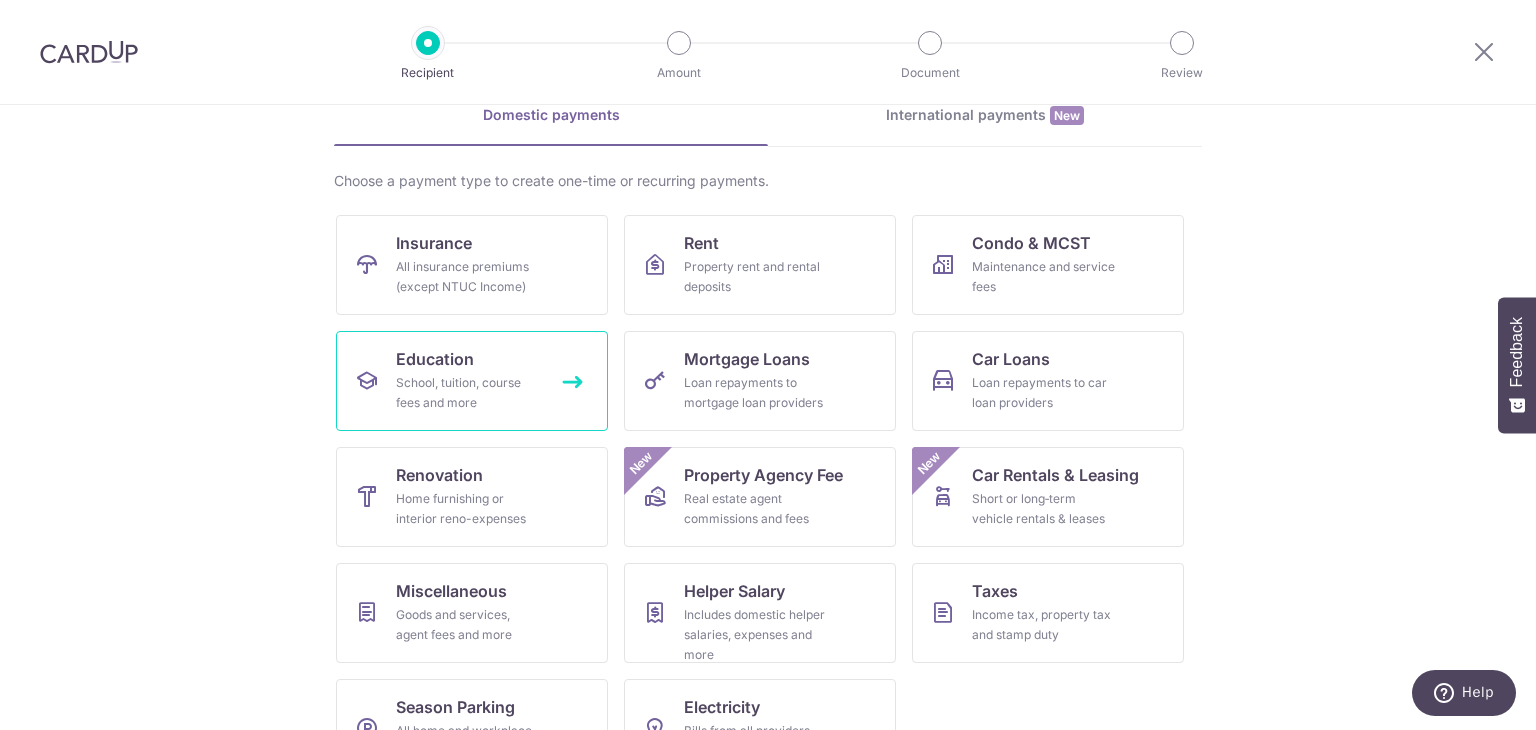 click on "Education" at bounding box center (435, 359) 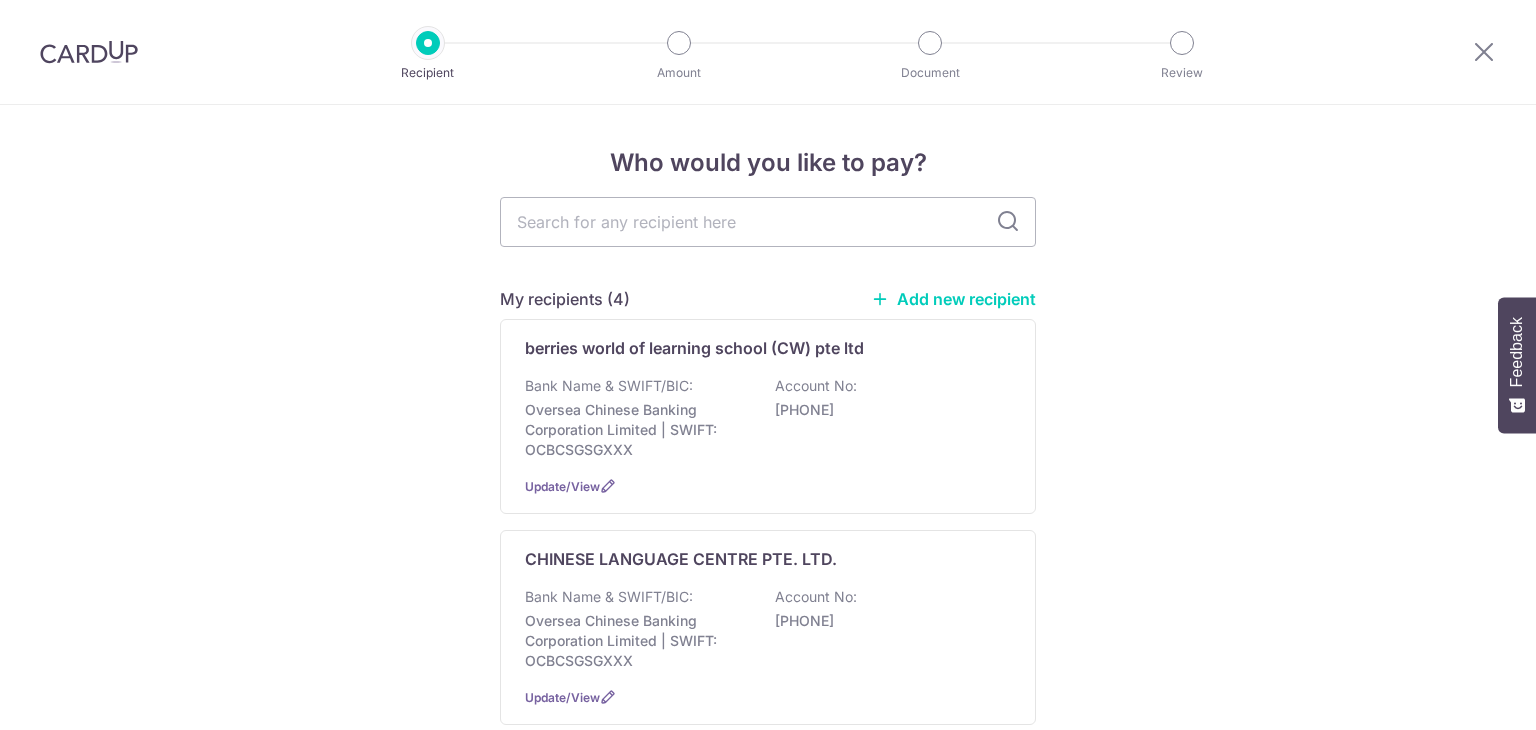 scroll, scrollTop: 0, scrollLeft: 0, axis: both 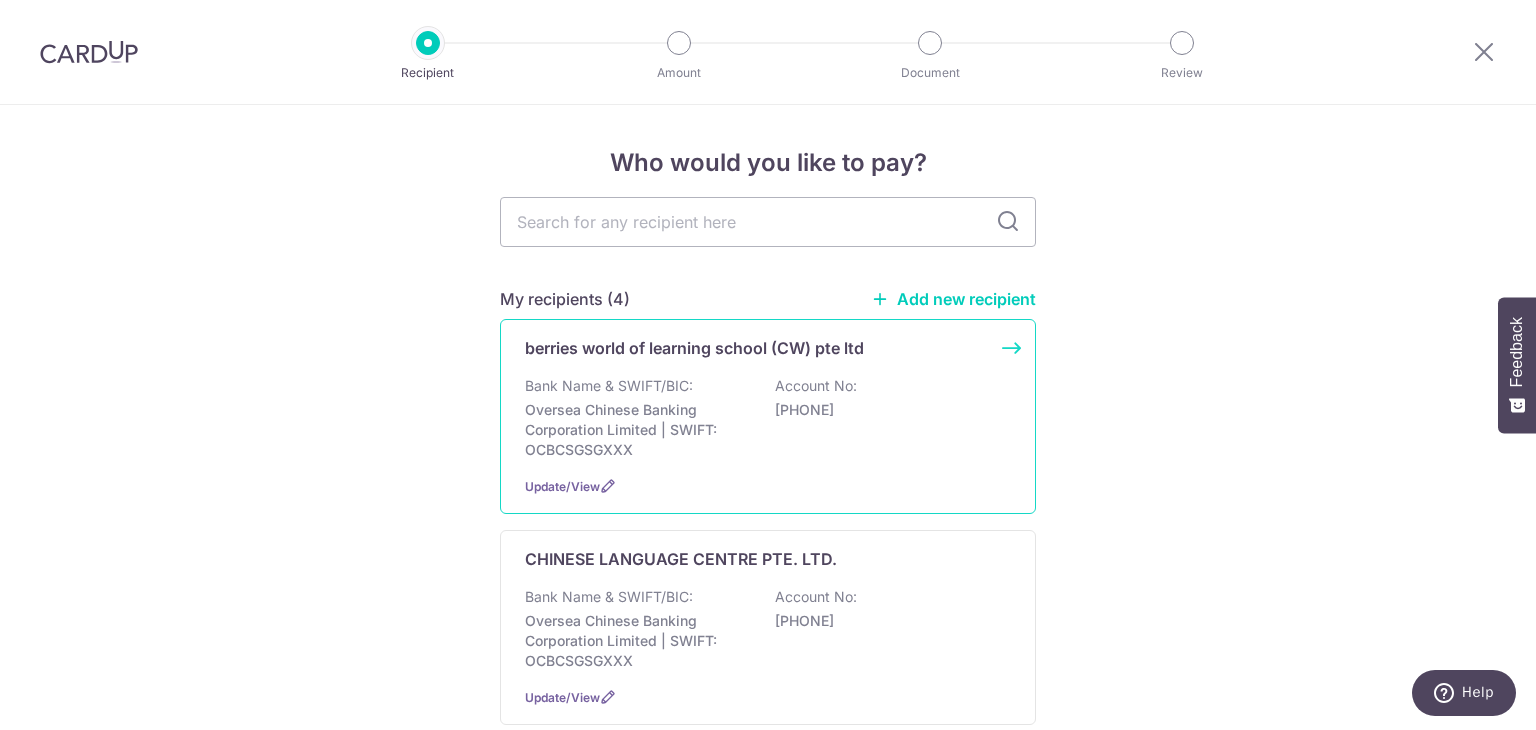 click on "Oversea Chinese Banking Corporation Limited | SWIFT: OCBCSGSGXXX" at bounding box center [637, 430] 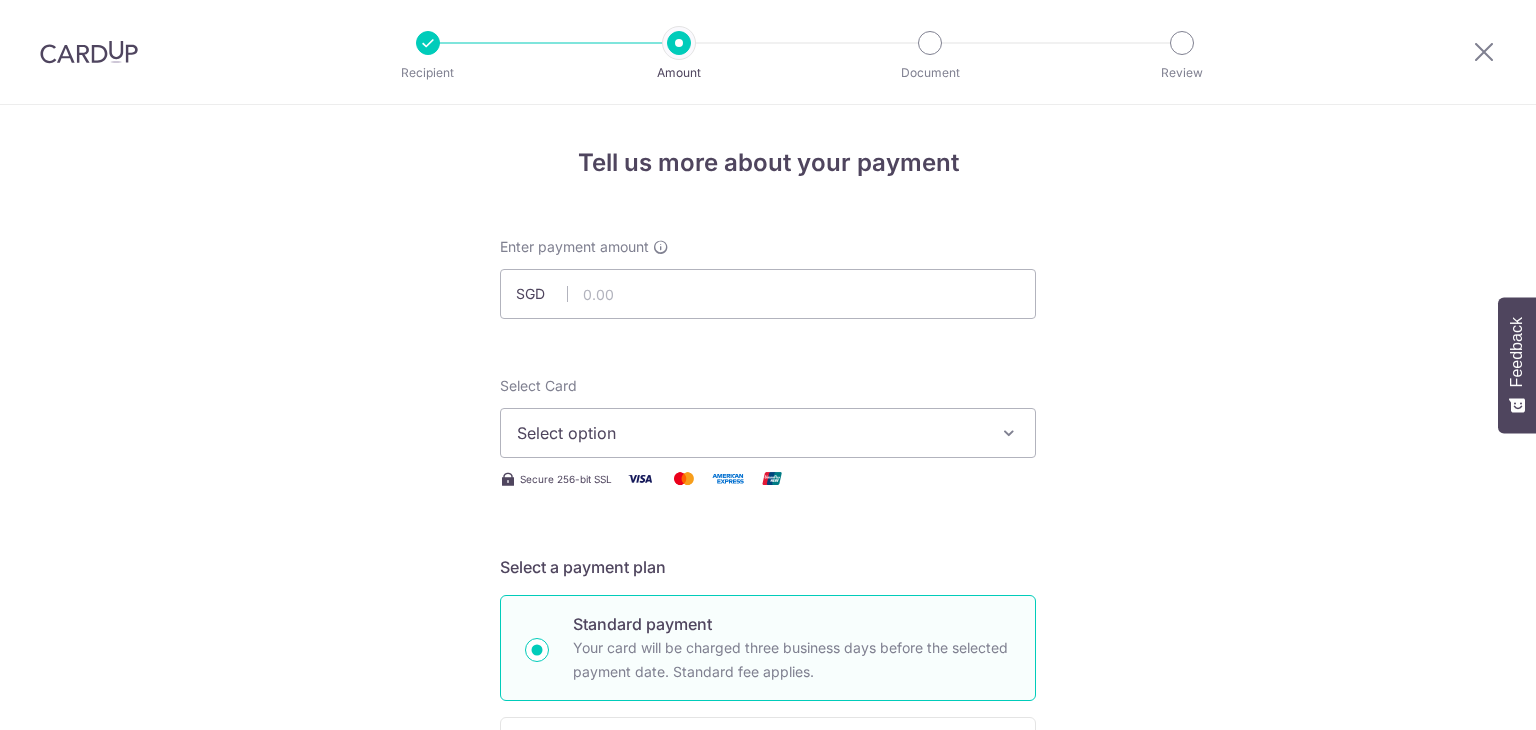 scroll, scrollTop: 0, scrollLeft: 0, axis: both 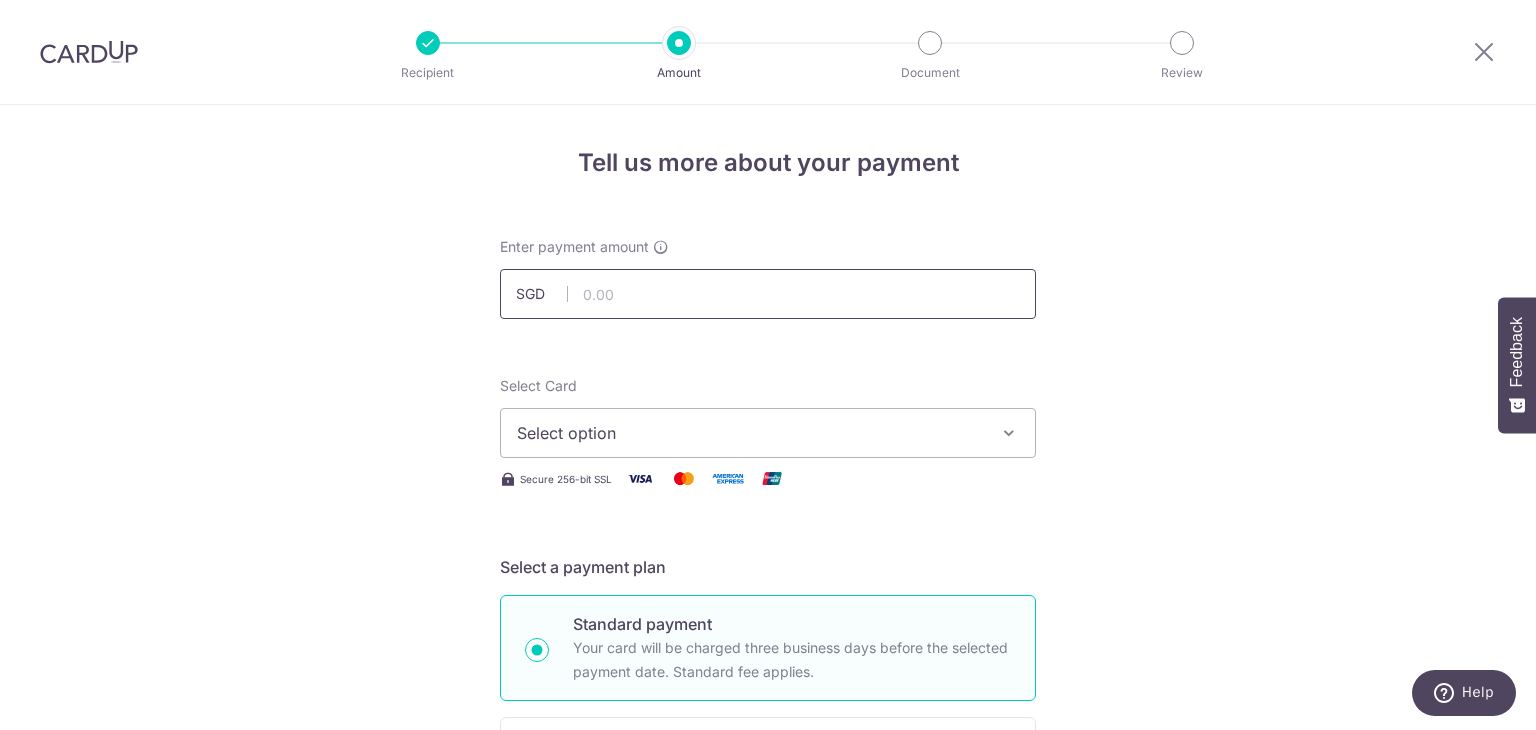 drag, startPoint x: 0, startPoint y: 0, endPoint x: 618, endPoint y: 310, distance: 691.3928 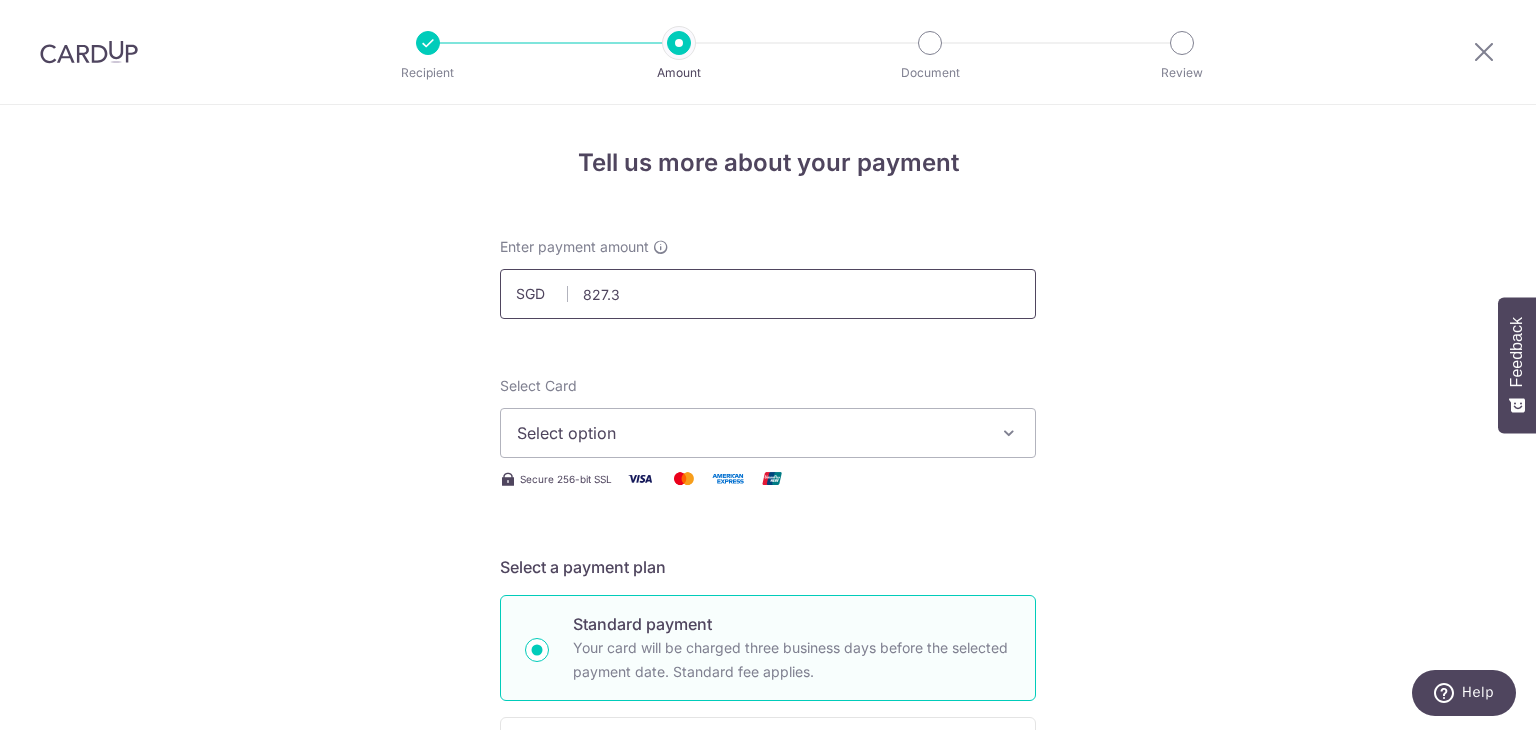 type on "827.31" 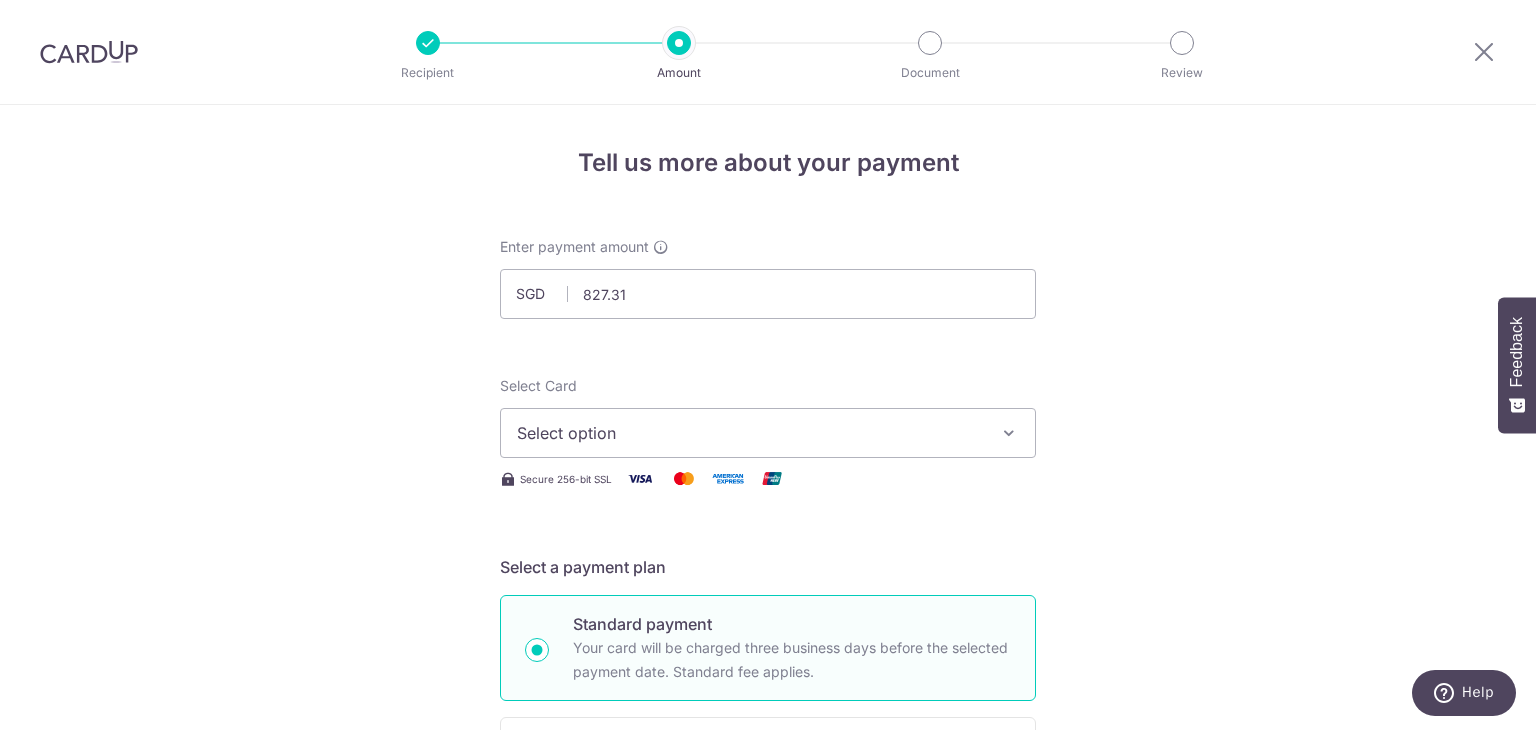 click on "Tell us more about your payment
Enter payment amount
SGD
827.31
827.31
Select Card
Select option
Add credit card
Your Cards
**** 6017
**** 7899
Secure 256-bit SSL
Text
New card details
Card
Ng" at bounding box center (768, 1009) 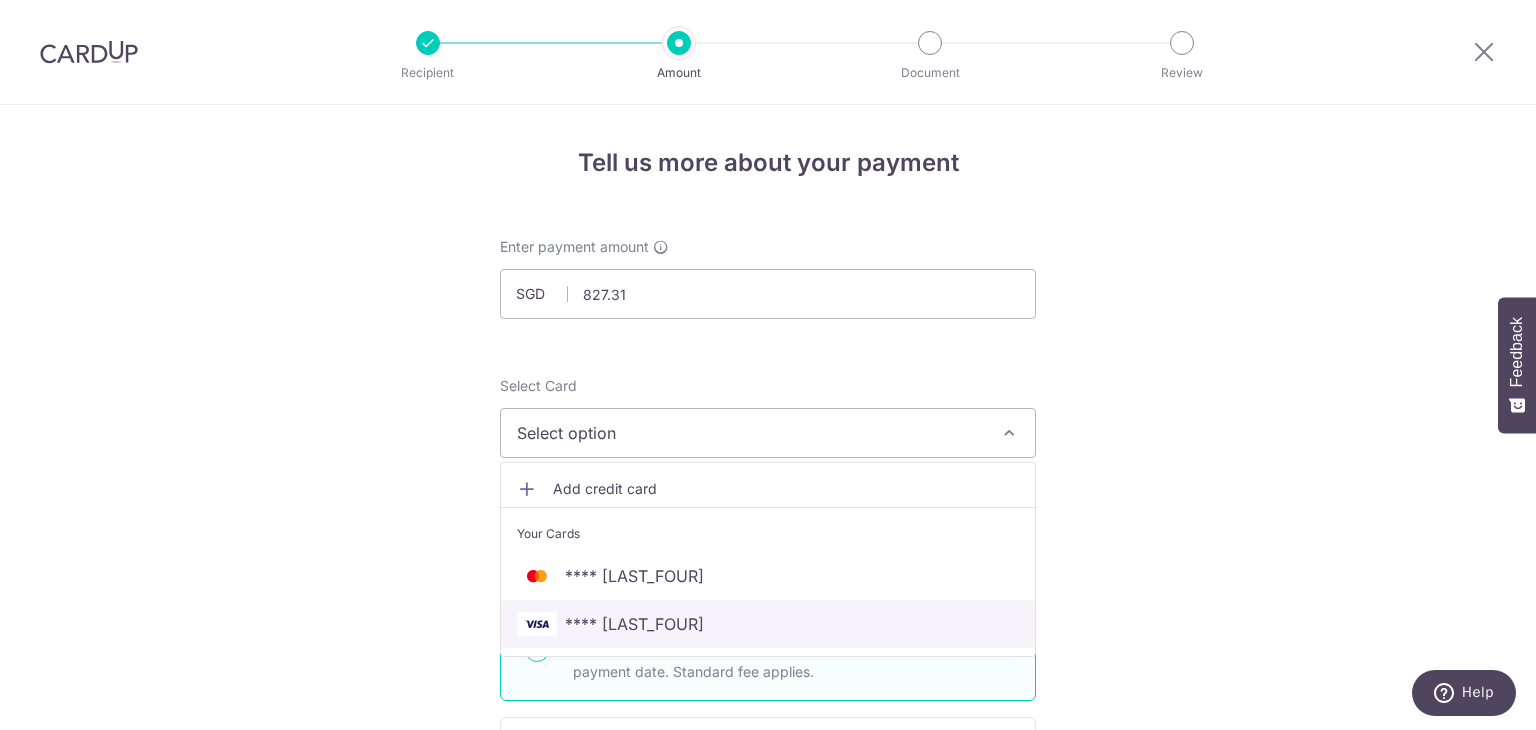 click on "**** 7899" at bounding box center (768, 624) 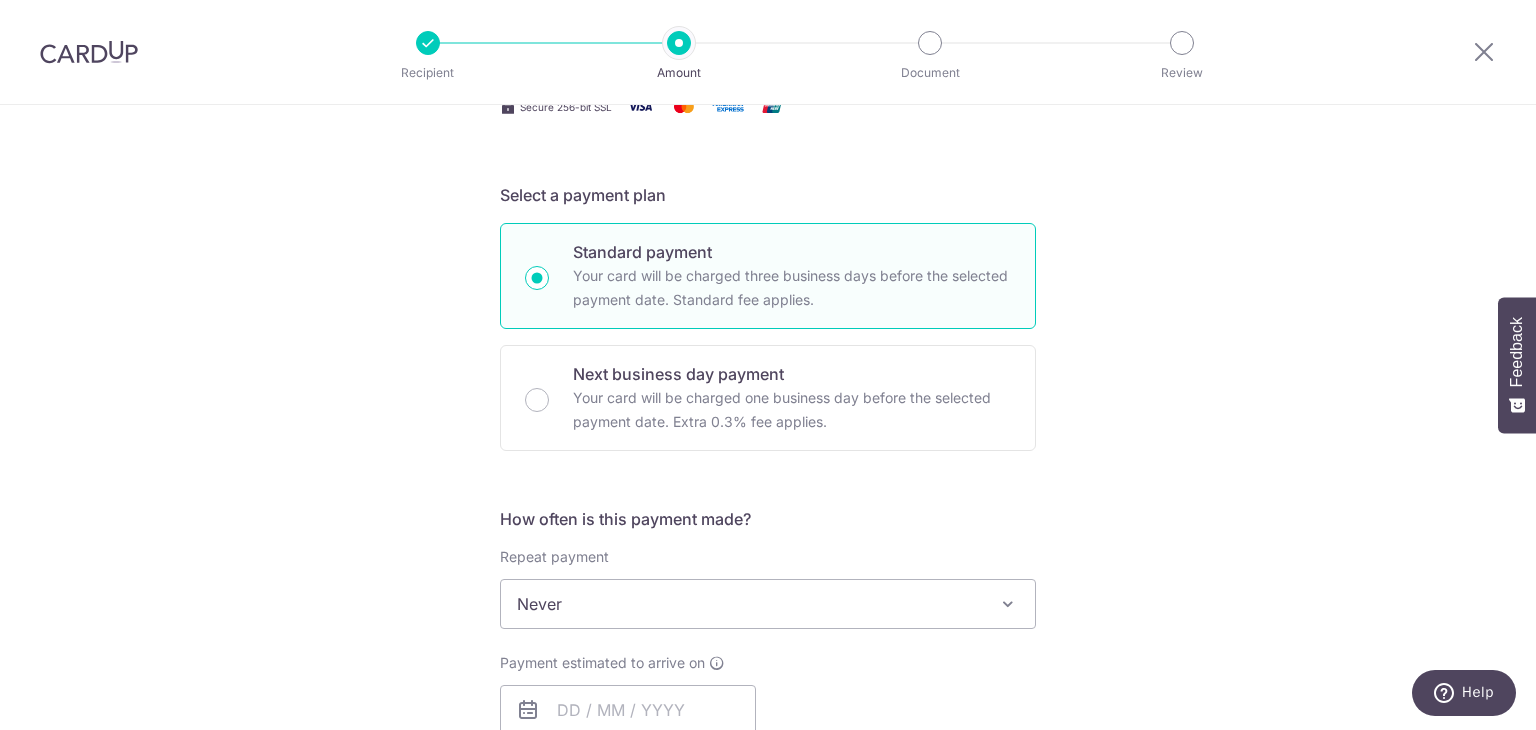 scroll, scrollTop: 500, scrollLeft: 0, axis: vertical 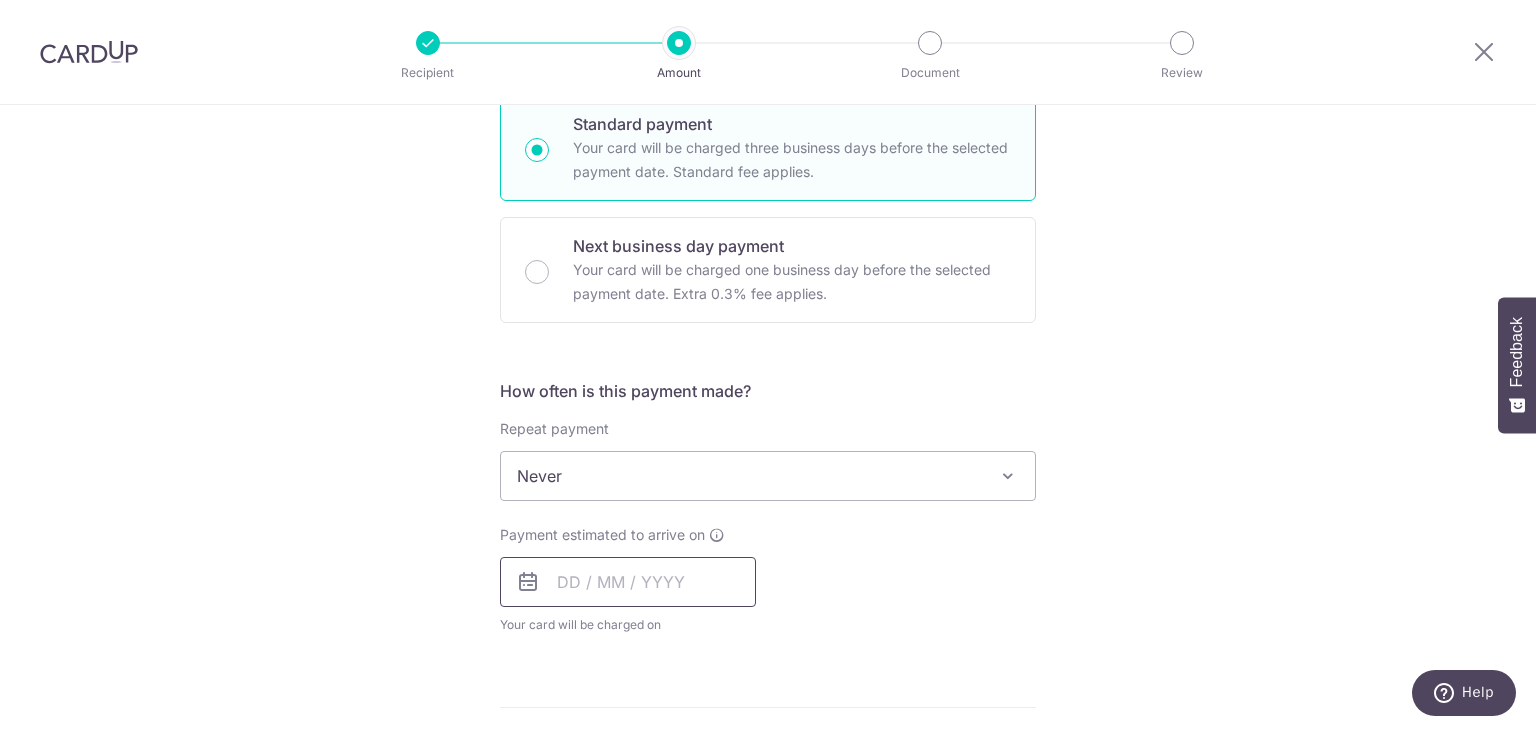 click at bounding box center [628, 582] 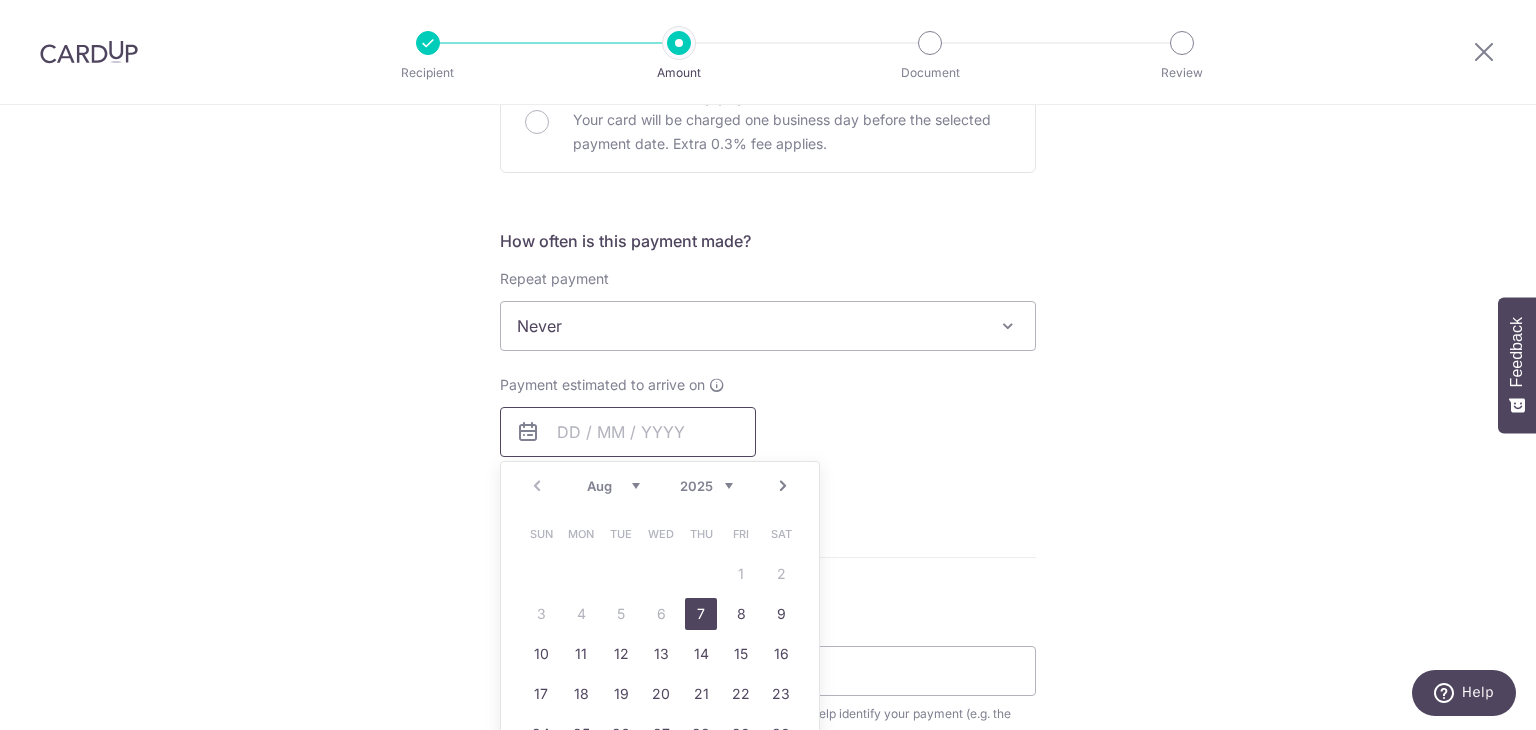 scroll, scrollTop: 700, scrollLeft: 0, axis: vertical 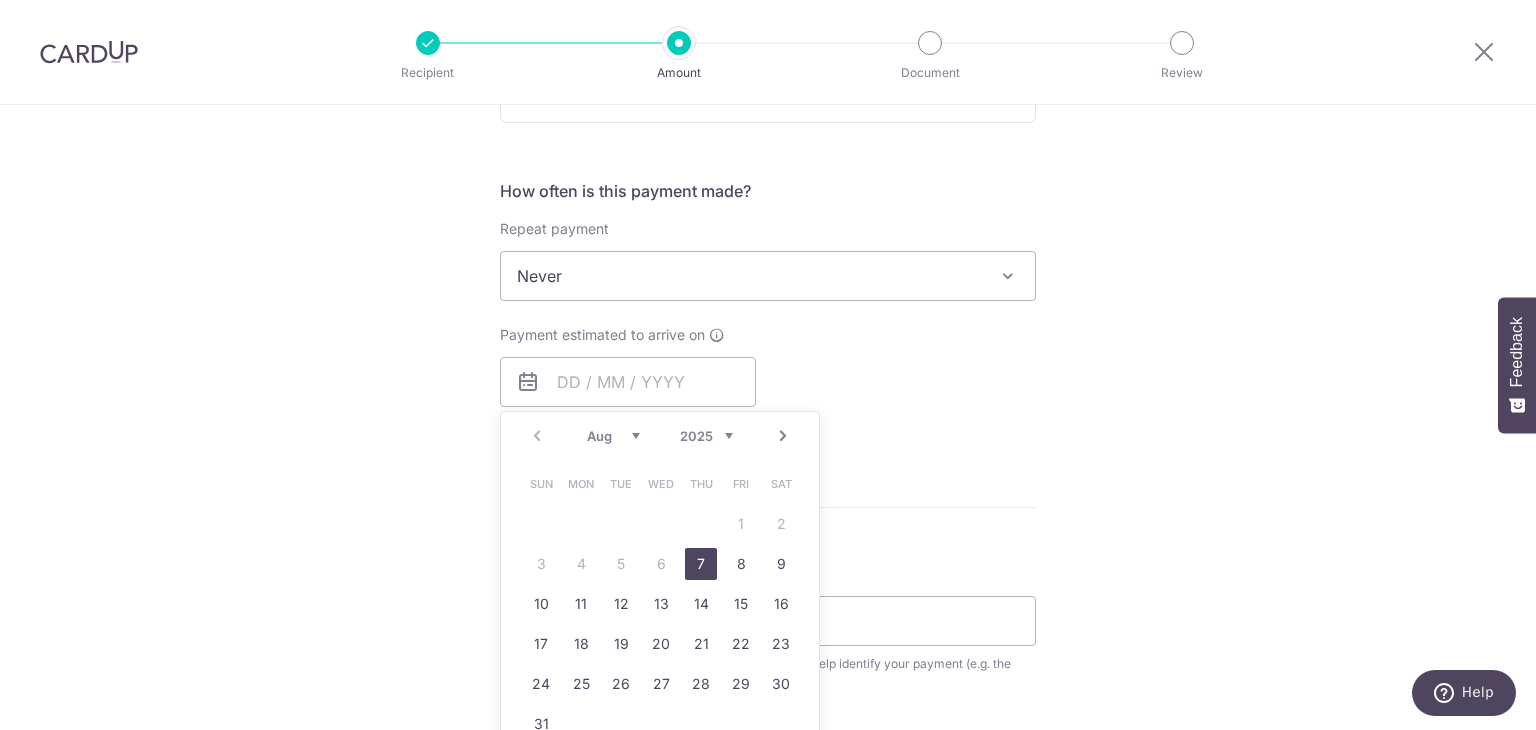 click on "Payment estimated to arrive on
Prev Next Aug Sep Oct Nov Dec 2025 2026 2027 2028 2029 2030 2031 2032 2033 2034 2035 Sun Mon Tue Wed Thu Fri Sat           1 2 3 4 5 6 7 8 9 10 11 12 13 14 15 16 17 18 19 20 21 22 23 24 25 26 27 28 29 30 31             Why are some dates not available?
Your card will be charged on   for the first payment
* If your payment is funded by  9:00am SGT on Tuesday 05/08/2025
05/08/2025
No. of Payments" at bounding box center (768, 380) 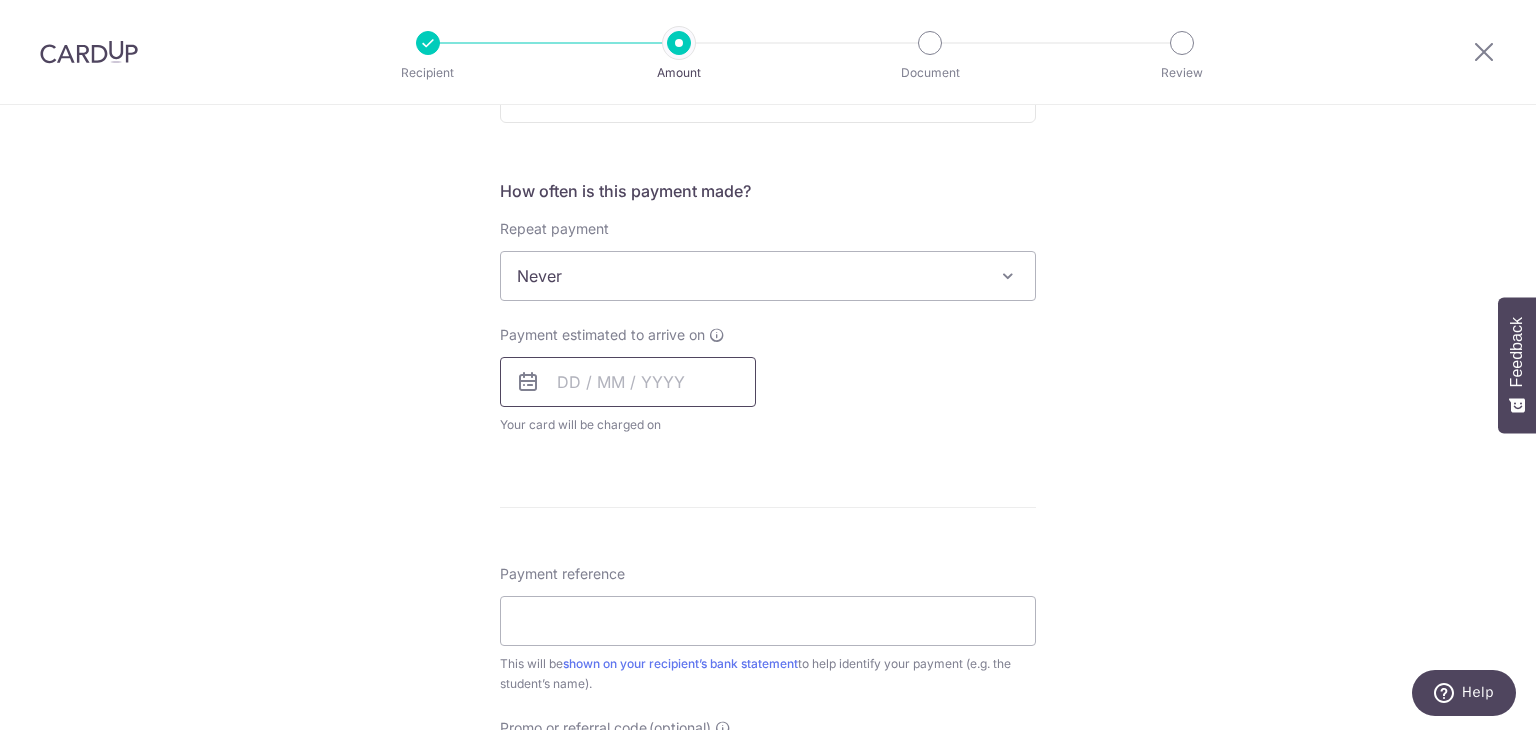 click at bounding box center (628, 382) 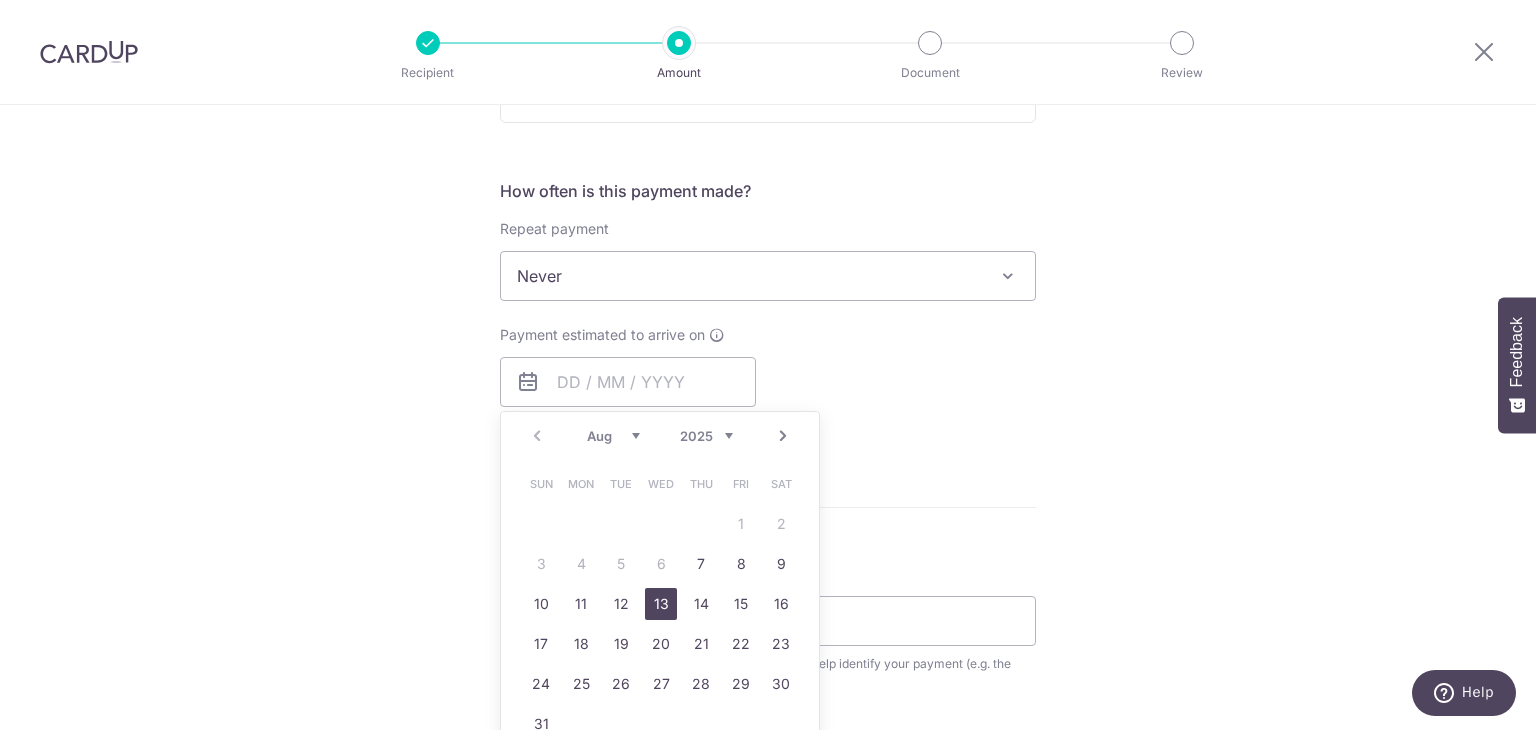 click on "13" at bounding box center [661, 604] 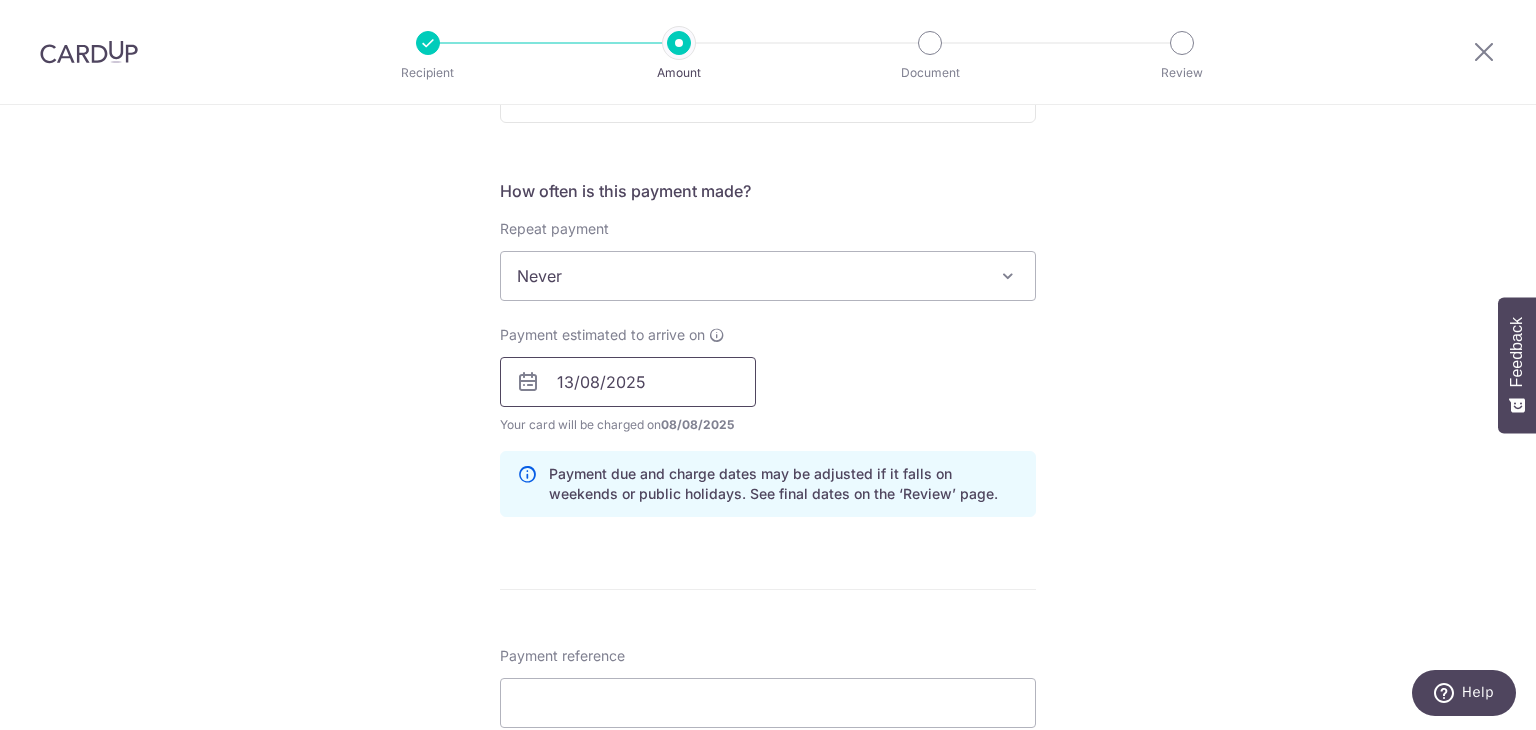 click on "13/08/2025" at bounding box center (628, 382) 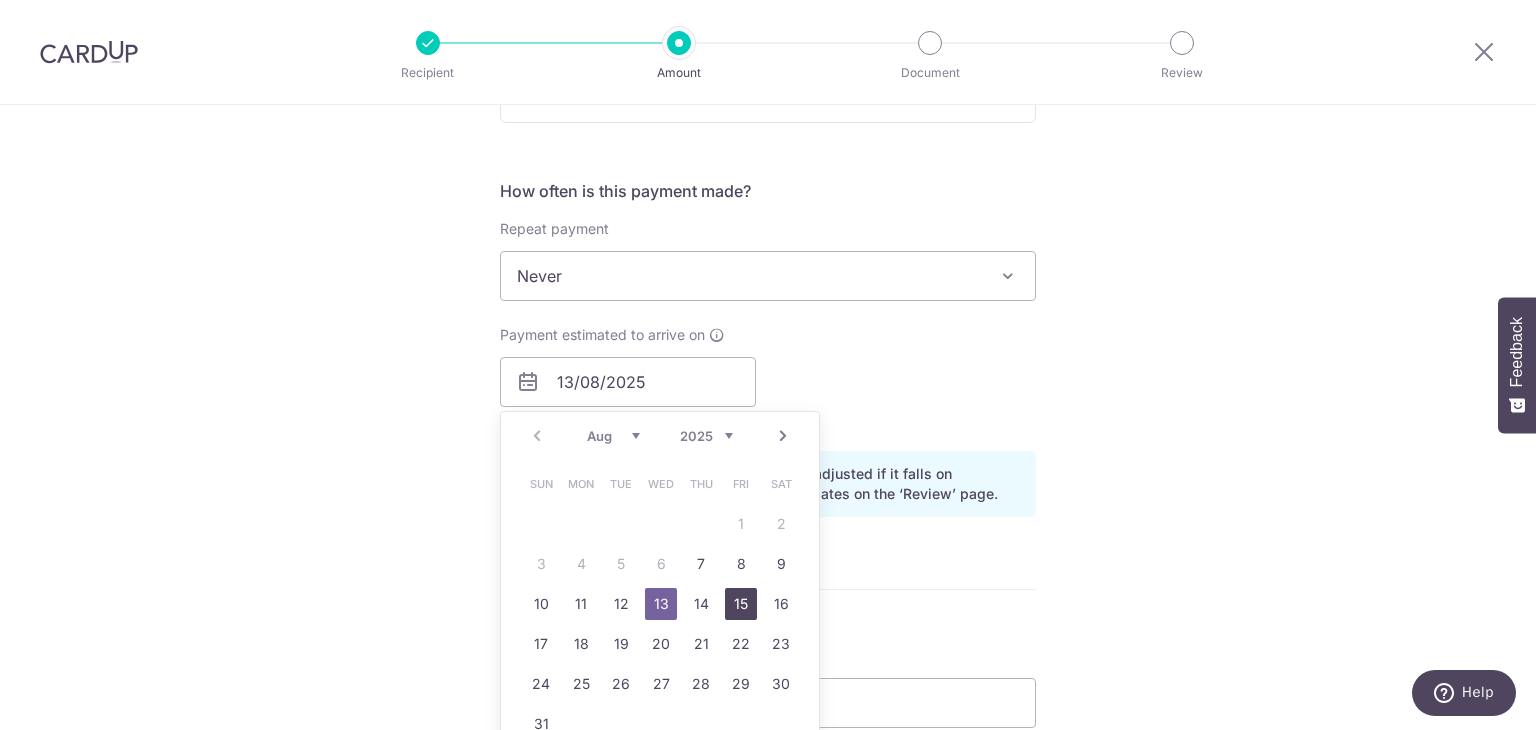 click on "15" at bounding box center [741, 604] 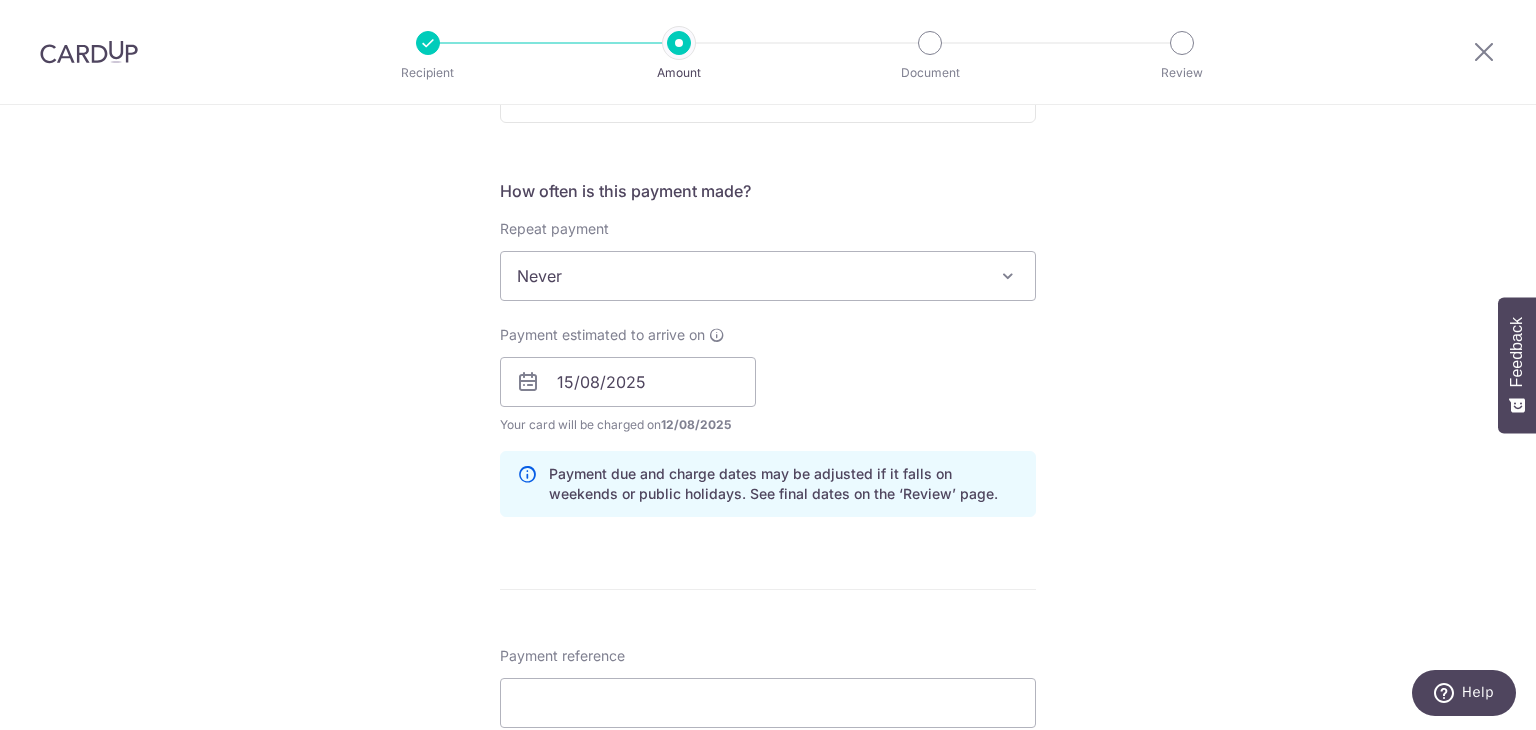 click on "Enter payment amount
SGD
827.31
827.31
Select Card
**** 7899
Add credit card
Your Cards
**** 6017
**** 7899
Secure 256-bit SSL
Text
New card details
Card
Secure 256-bit SSL" at bounding box center [768, 369] 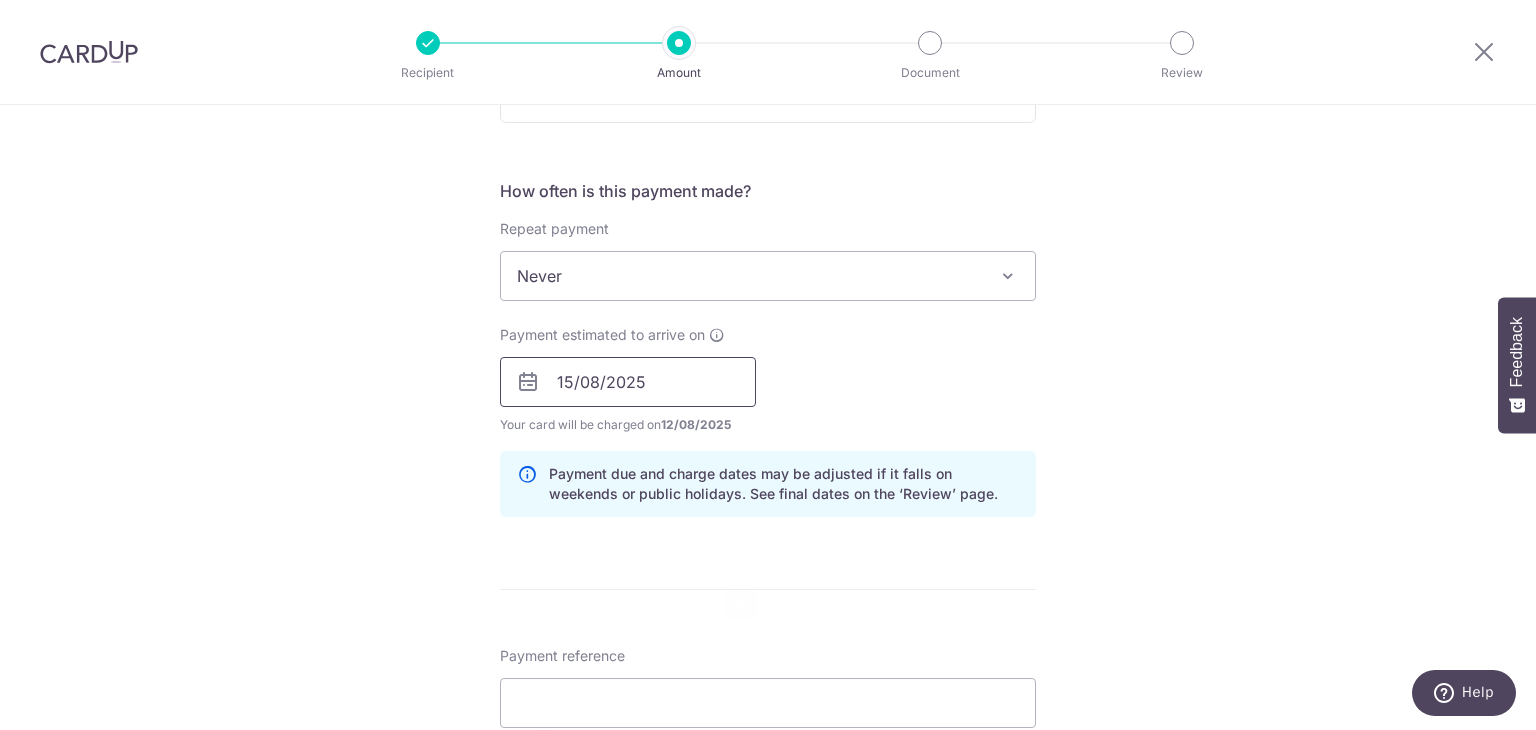 click on "15/08/2025" at bounding box center (628, 382) 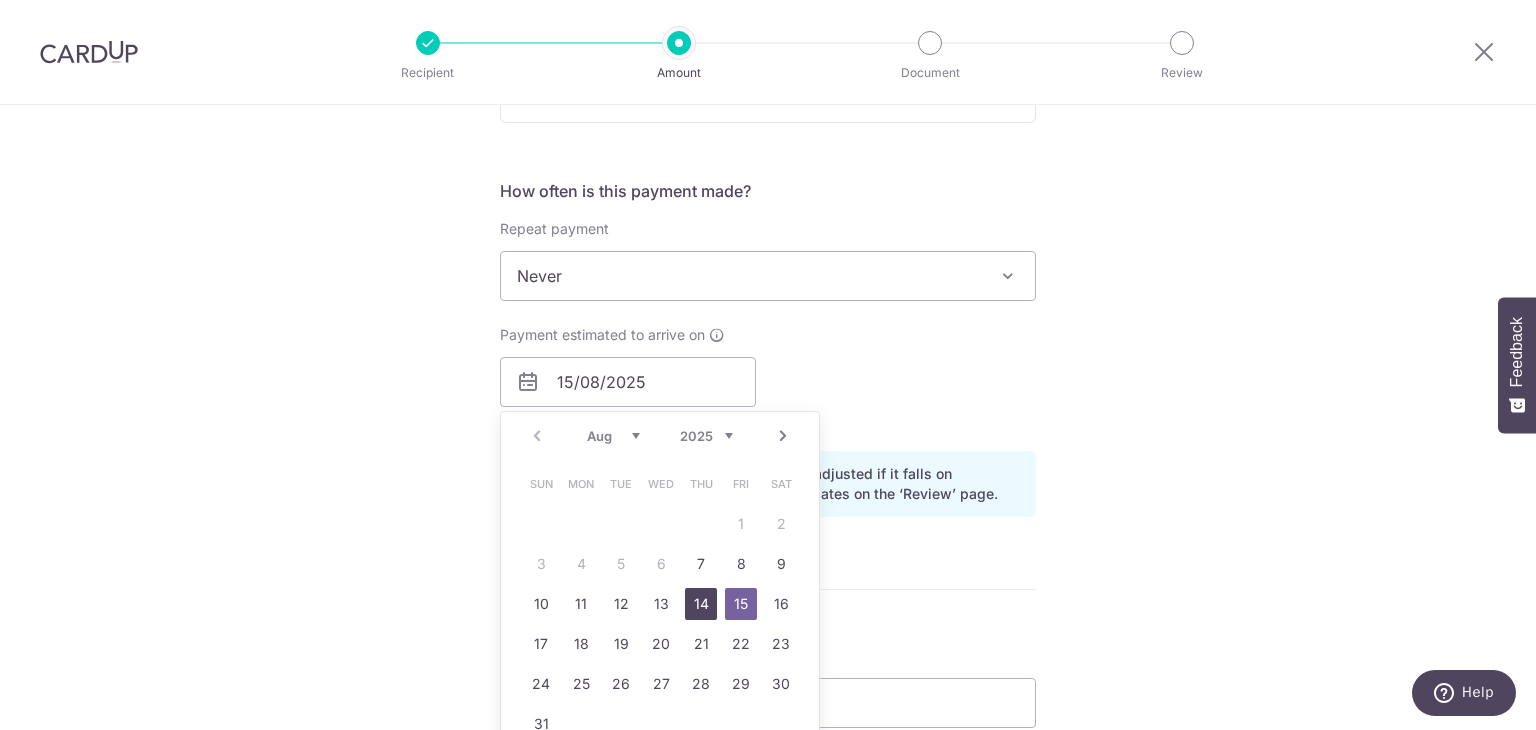 click on "14" at bounding box center [701, 604] 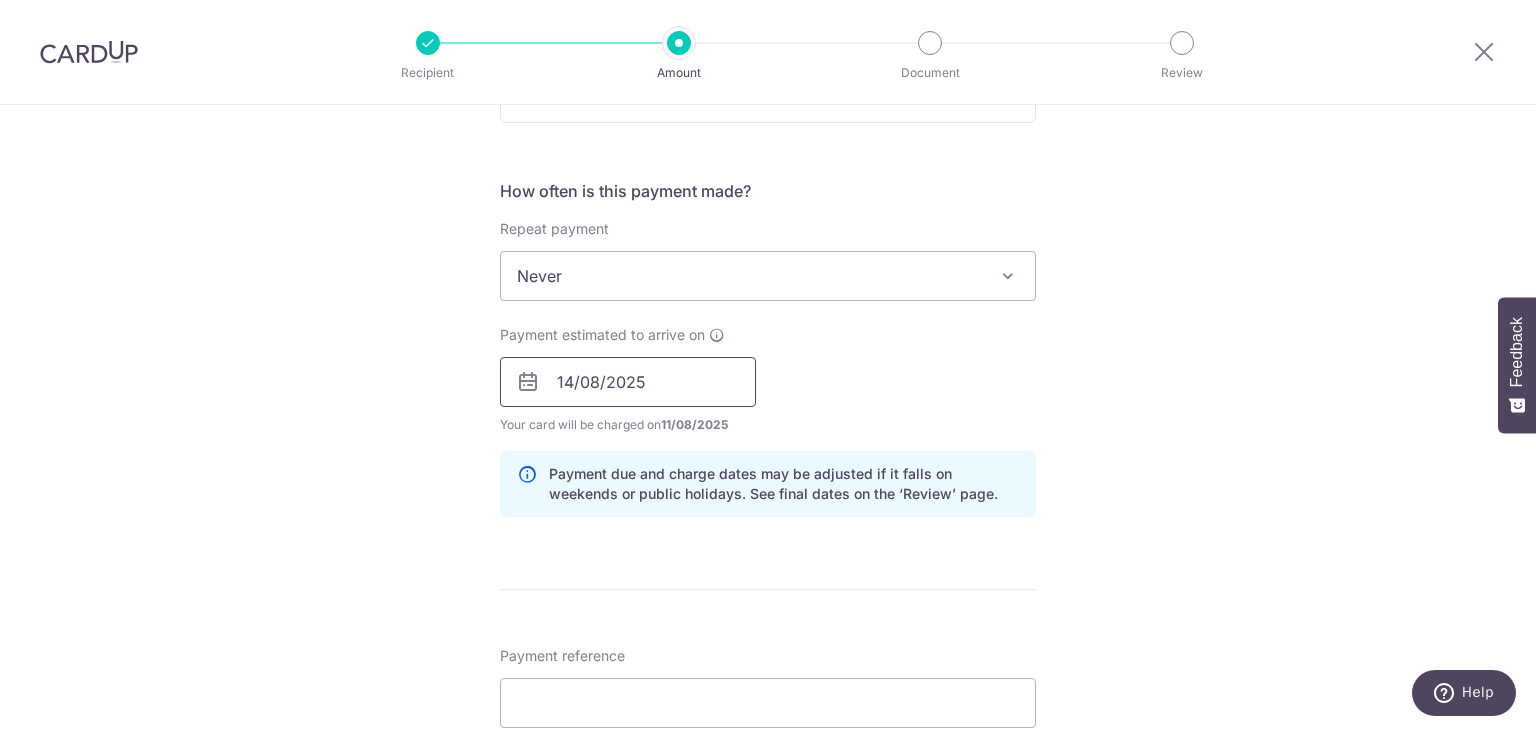 click on "14/08/2025" at bounding box center [628, 382] 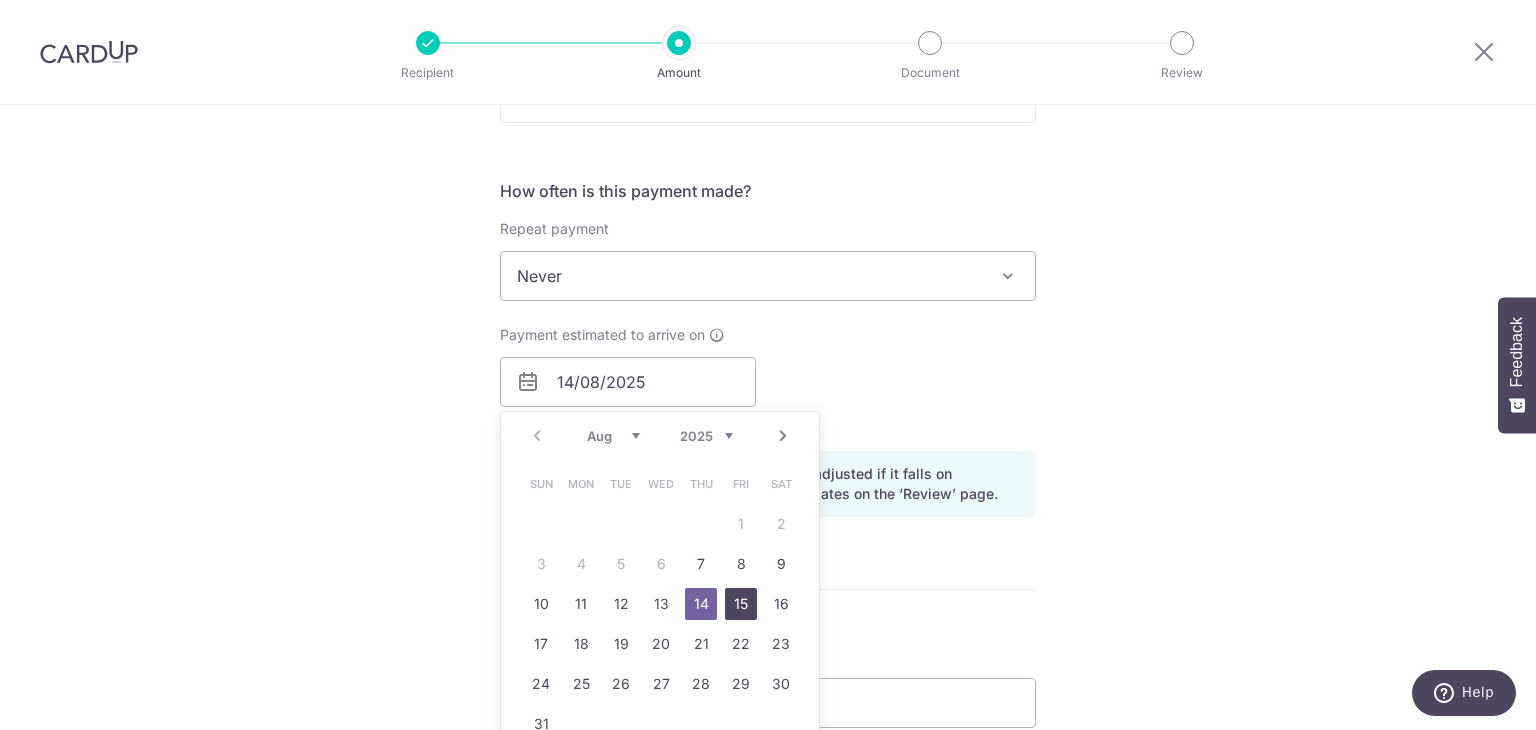 click on "15" at bounding box center (741, 604) 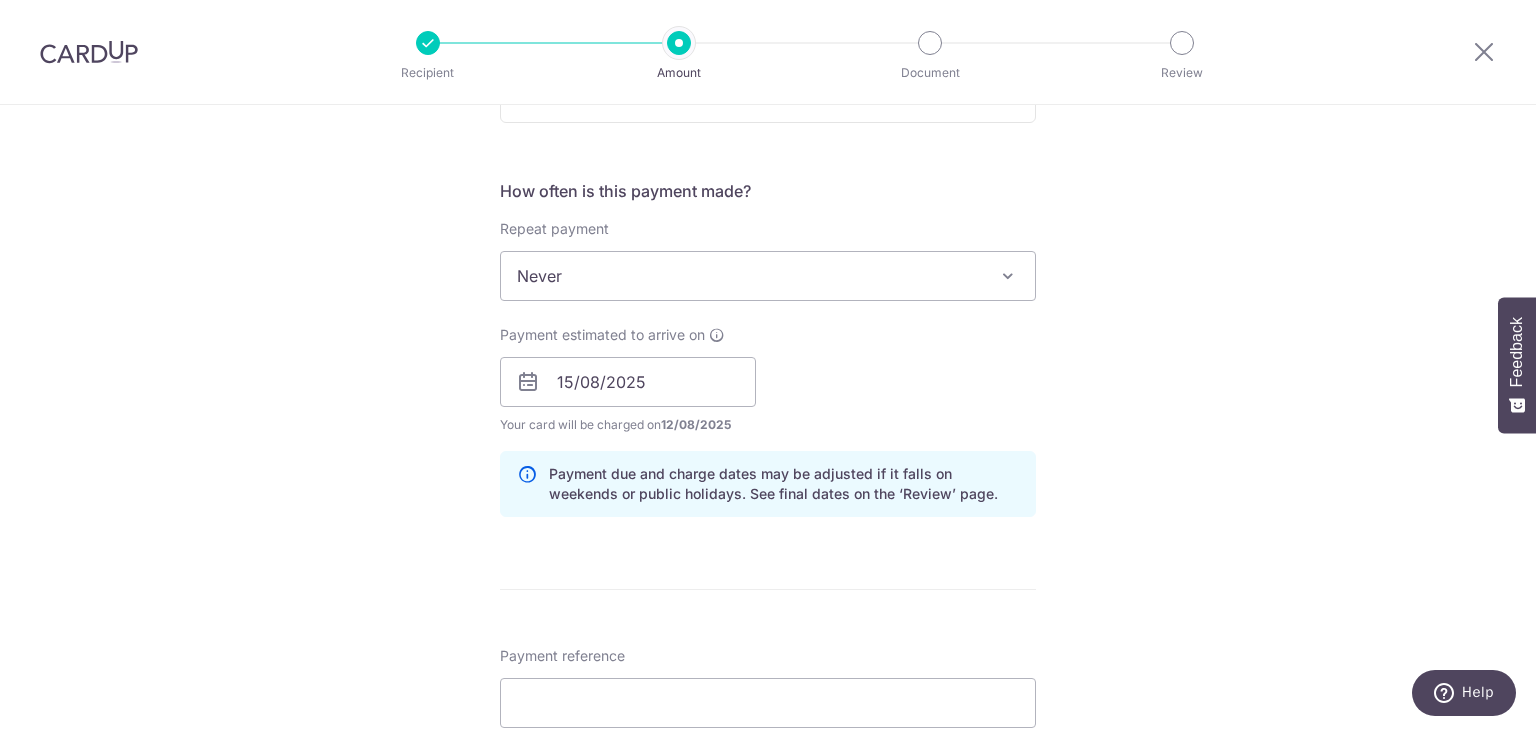 click on "Enter payment amount
SGD
827.31
827.31
Select Card
**** 7899
Add credit card
Your Cards
**** 6017
**** 7899
Secure 256-bit SSL
Text
New card details
Card
Secure 256-bit SSL" at bounding box center (768, 369) 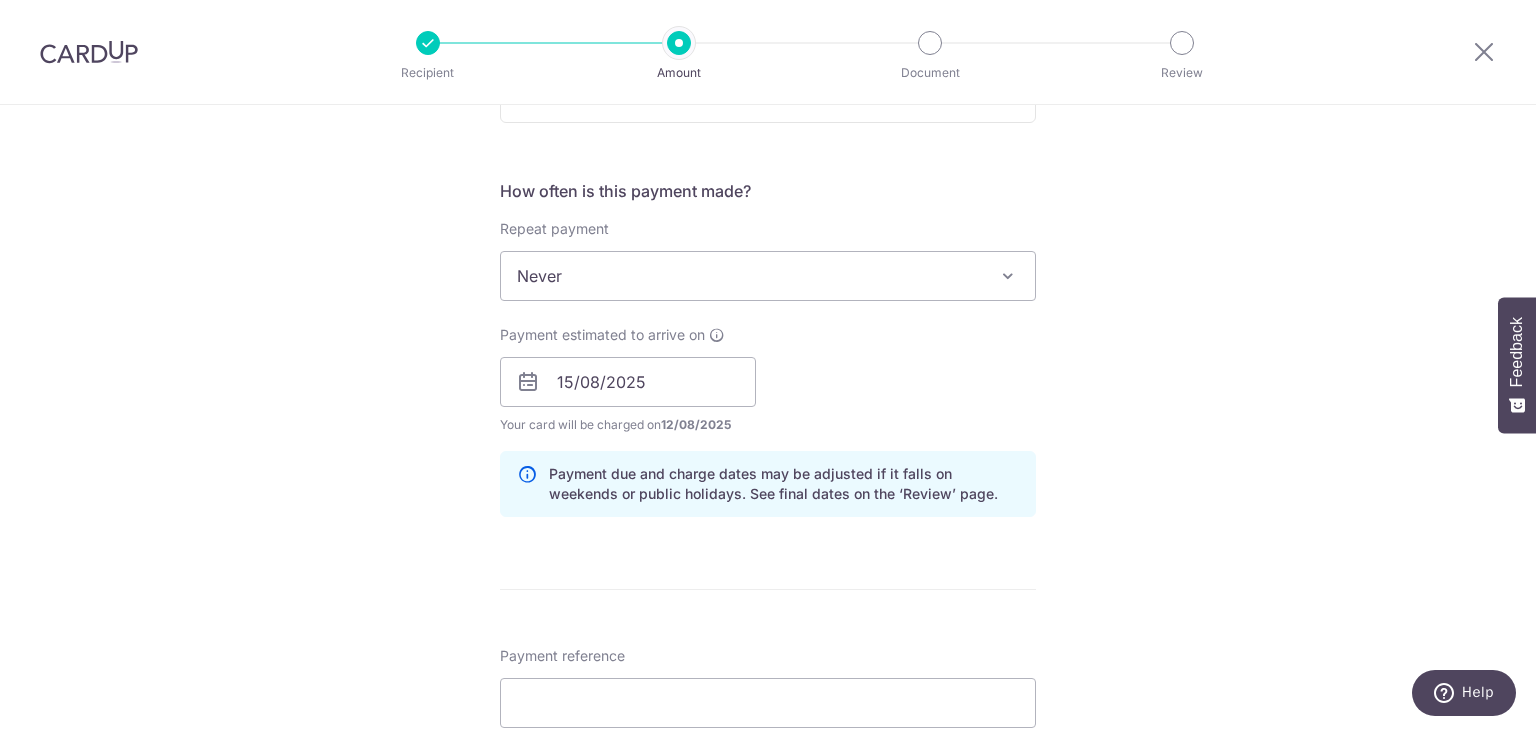 scroll, scrollTop: 900, scrollLeft: 0, axis: vertical 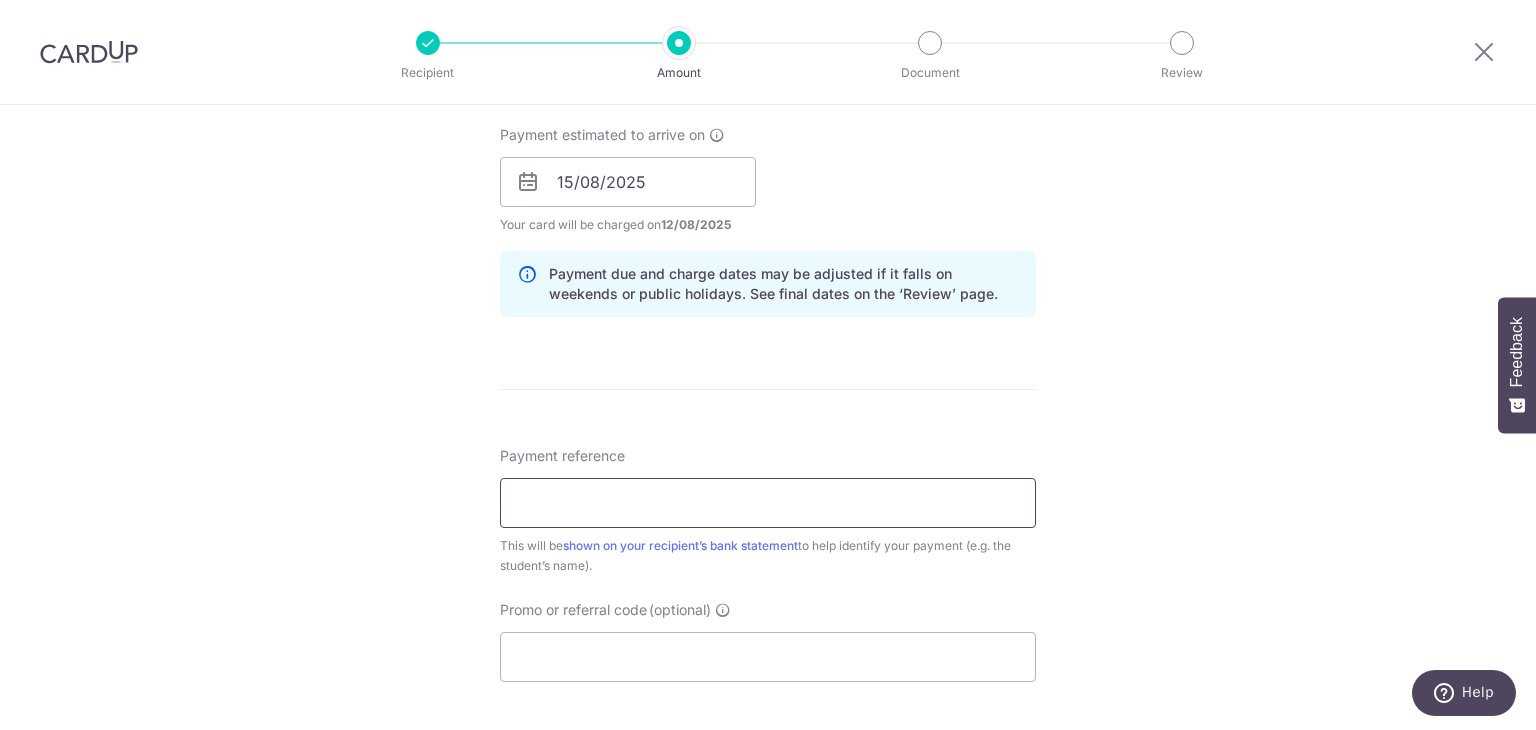 click on "Payment reference" at bounding box center [768, 503] 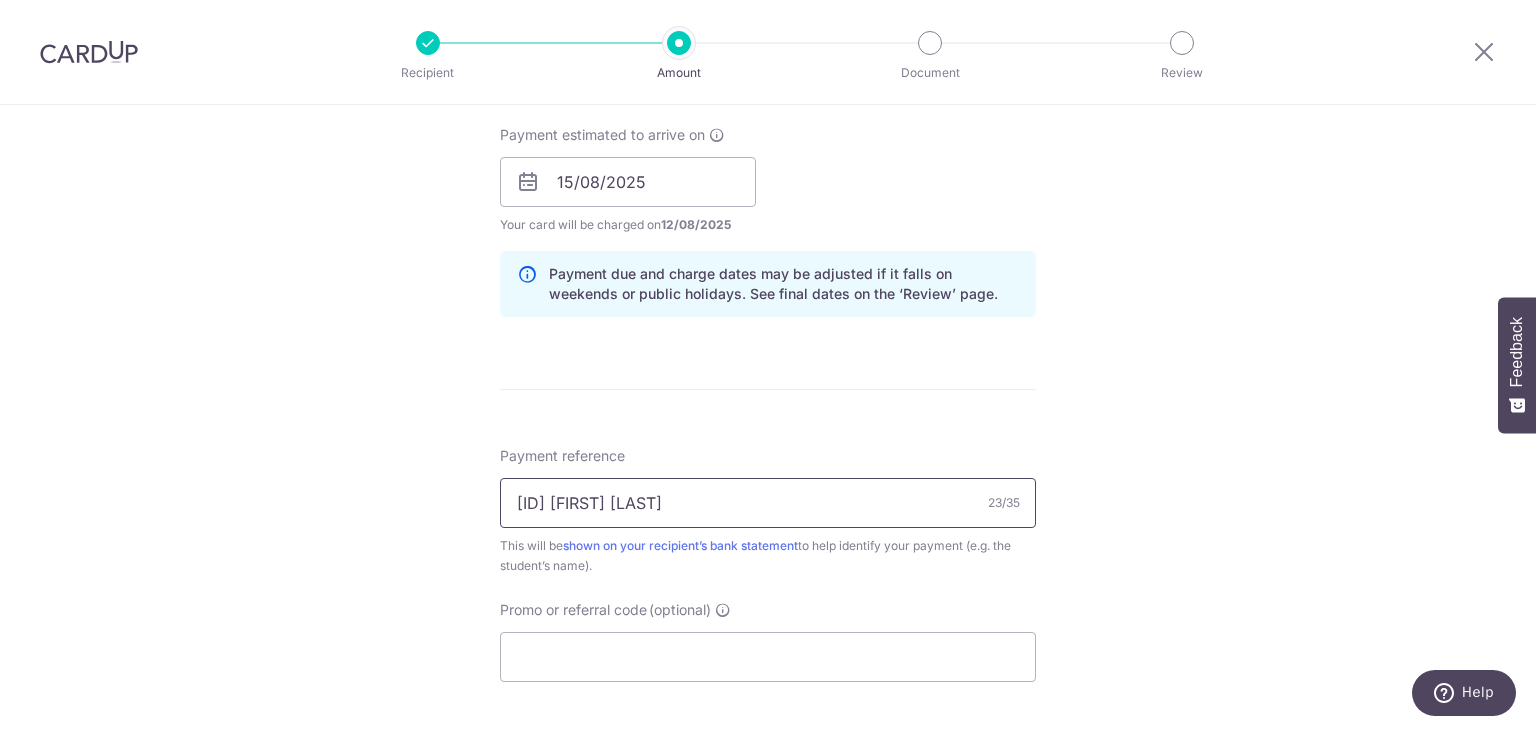 type on "GC-I25000244 koh jia en" 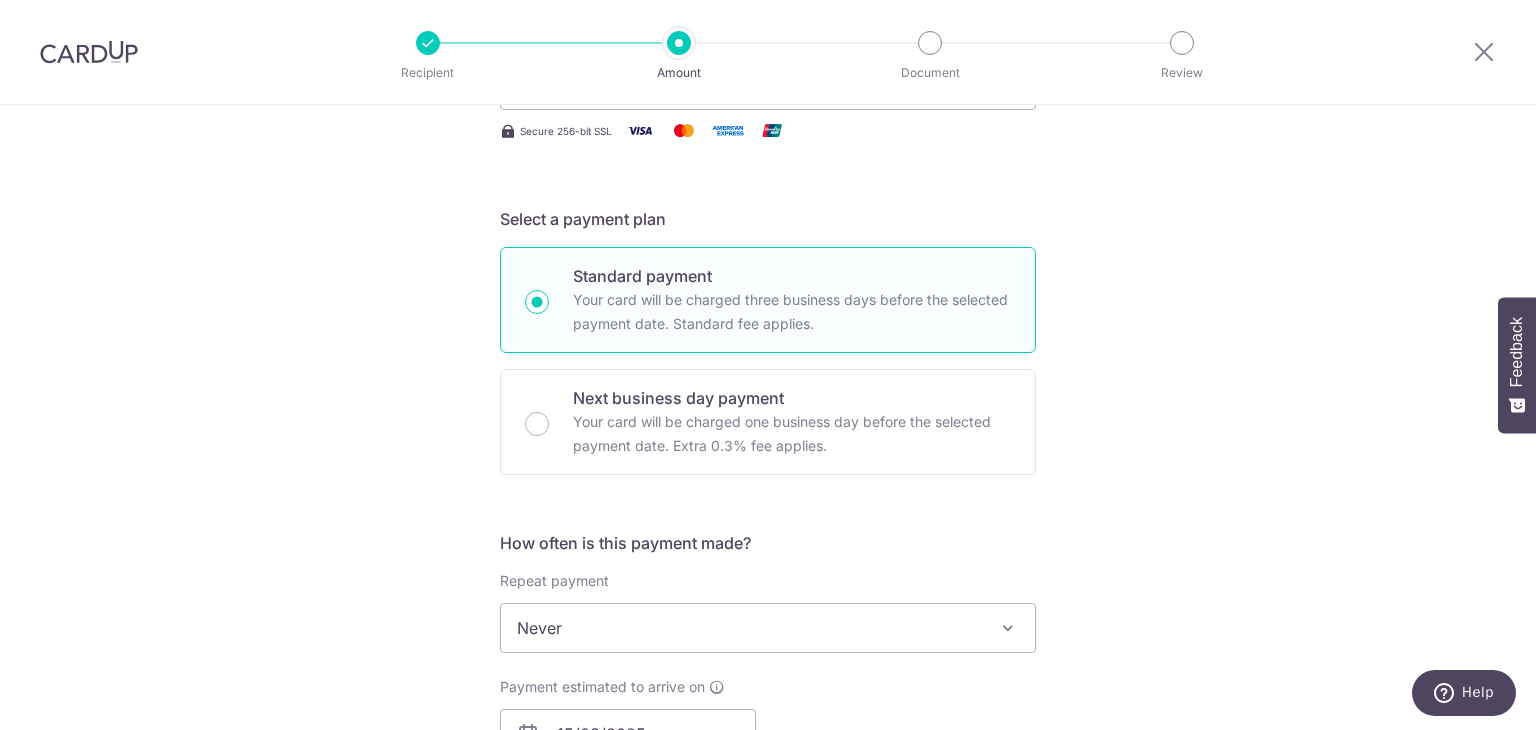 scroll, scrollTop: 200, scrollLeft: 0, axis: vertical 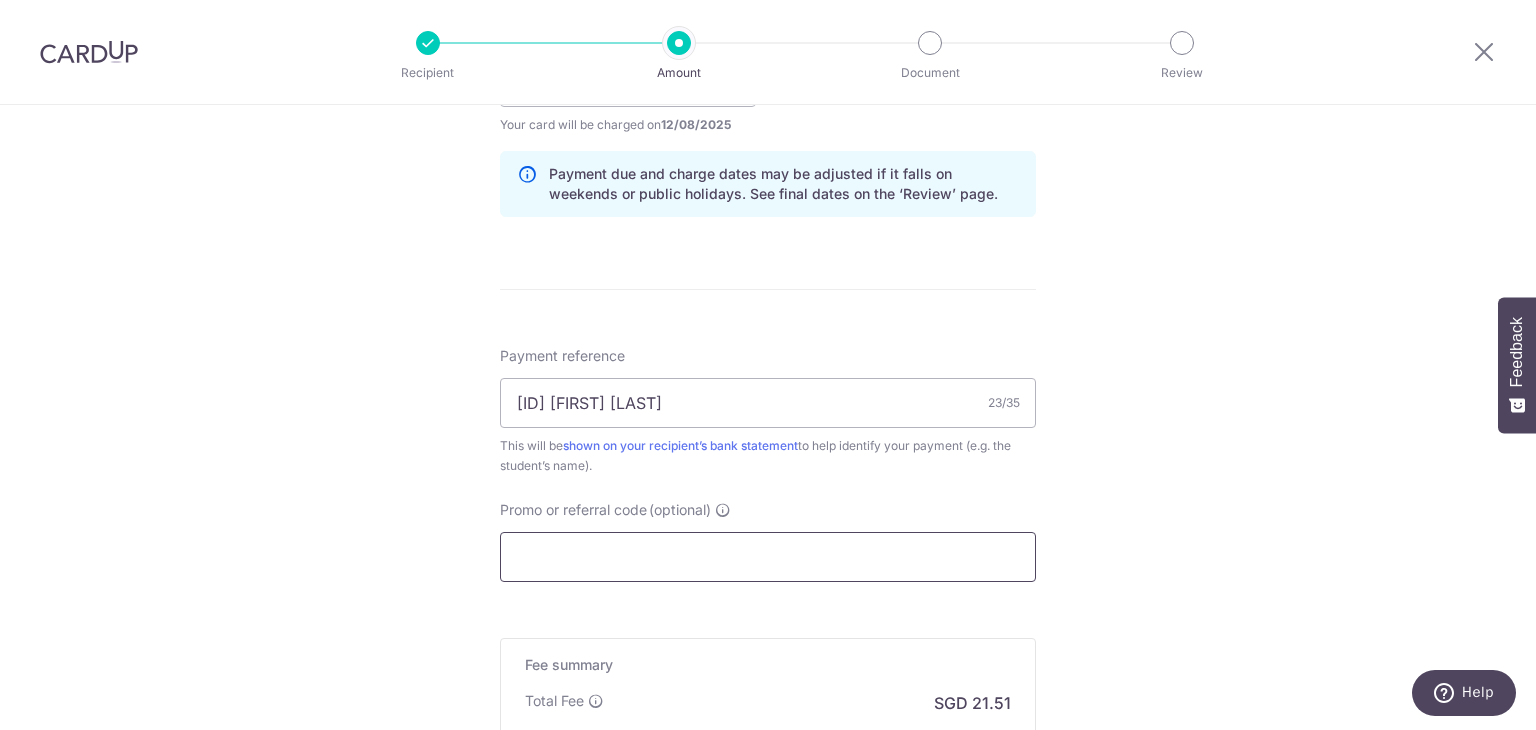 paste on "OFF225" 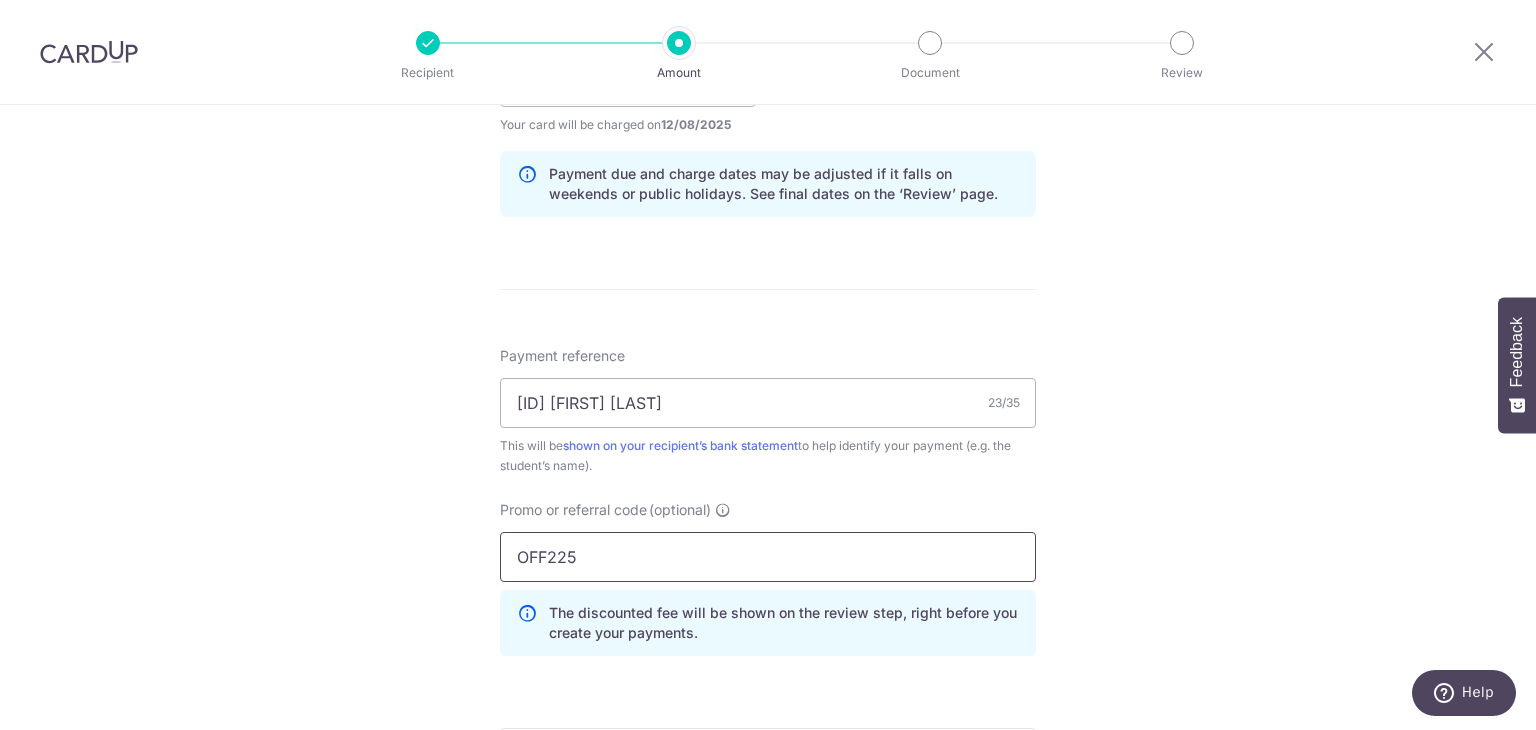 type on "OFF225" 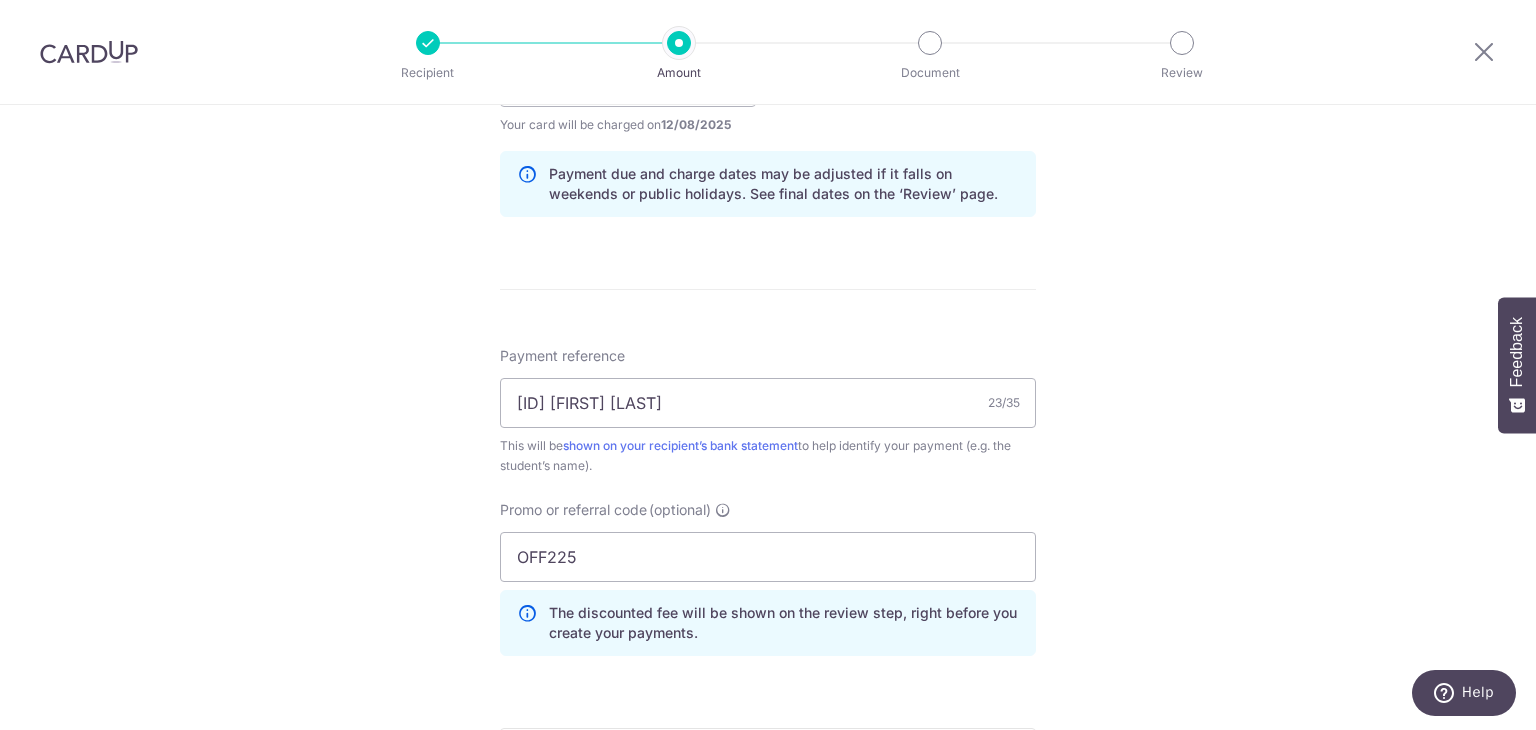 click on "Tell us more about your payment
Enter payment amount
SGD
827.31
827.31
Select Card
**** 7899
Add credit card
Your Cards
**** 6017
**** 7899
Secure 256-bit SSL
Text
New card details
Card
Secure 256-bit SSL" at bounding box center (768, 95) 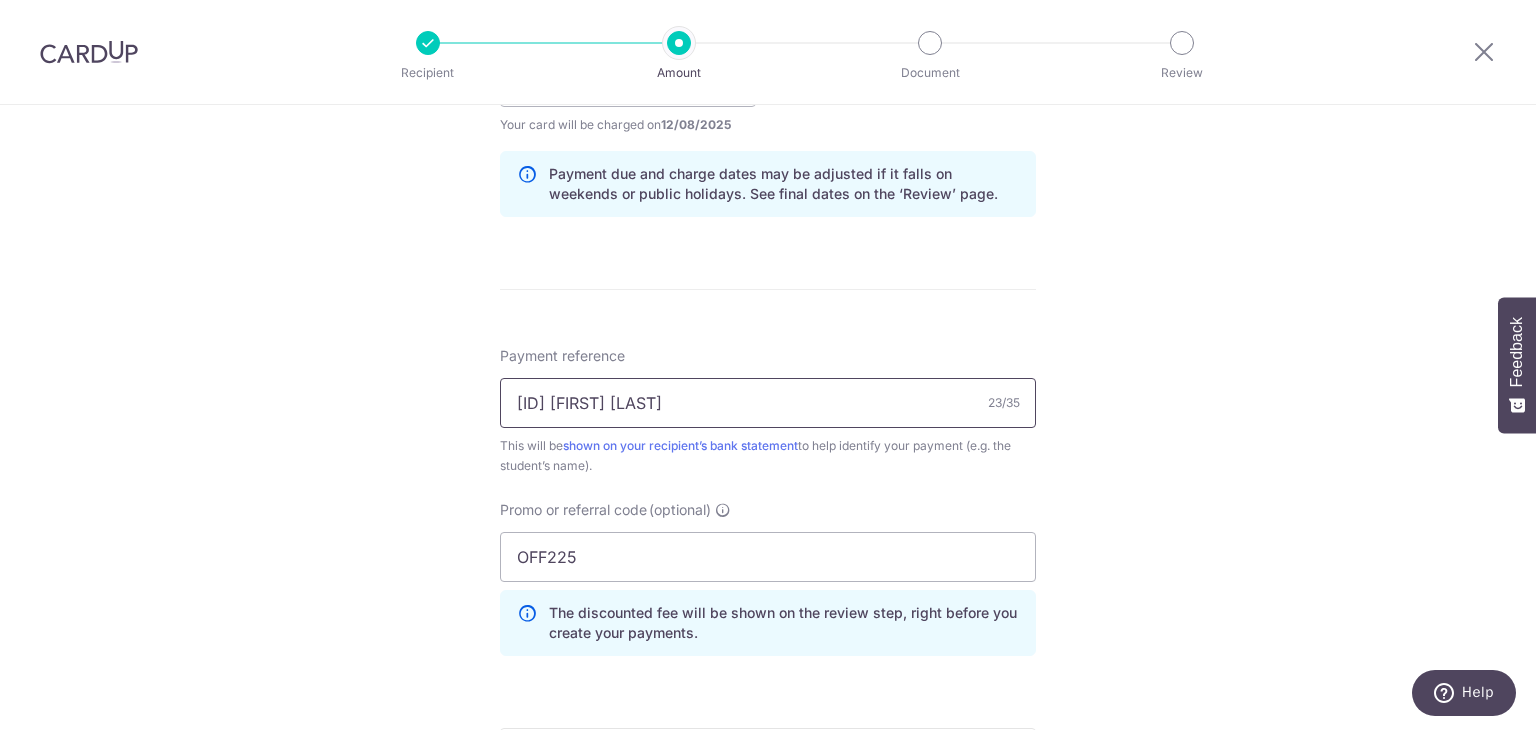click on "GC-I25000244 koh jia en" at bounding box center (768, 403) 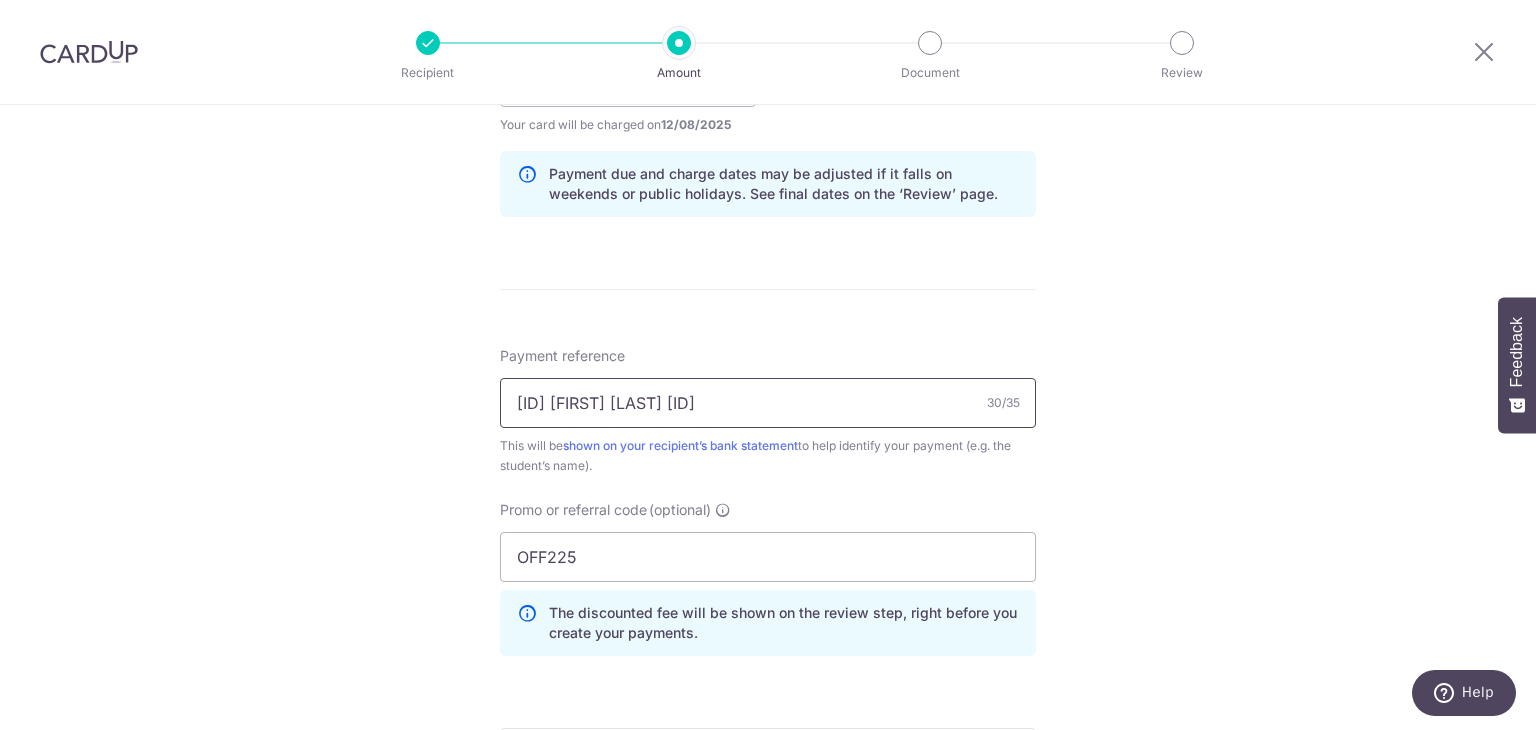 type on "GC-I25000244 koh jia en G22458" 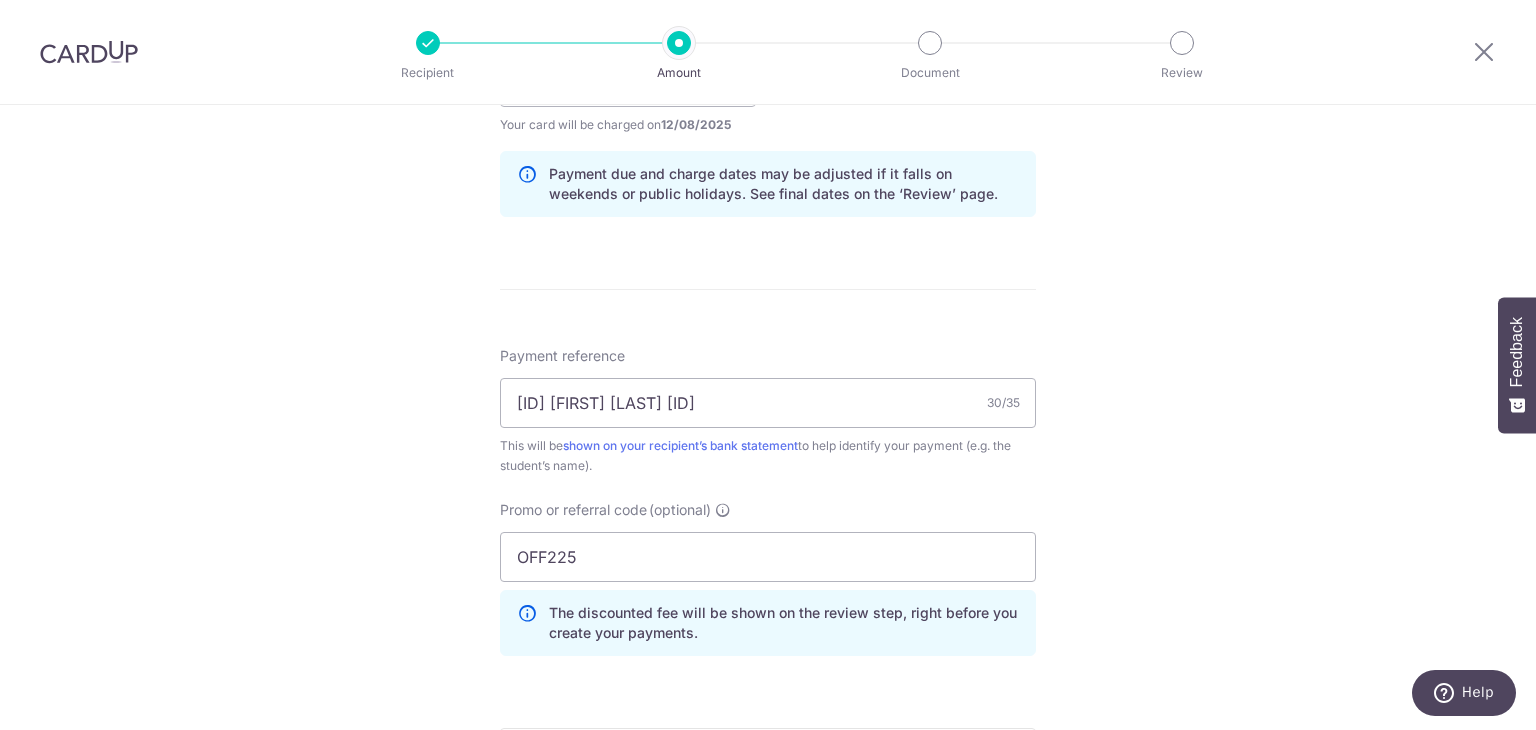 click on "Tell us more about your payment
Enter payment amount
SGD
827.31
827.31
Select Card
**** 7899
Add credit card
Your Cards
**** 6017
**** 7899
Secure 256-bit SSL
Text
New card details
Card
Secure 256-bit SSL" at bounding box center [768, 95] 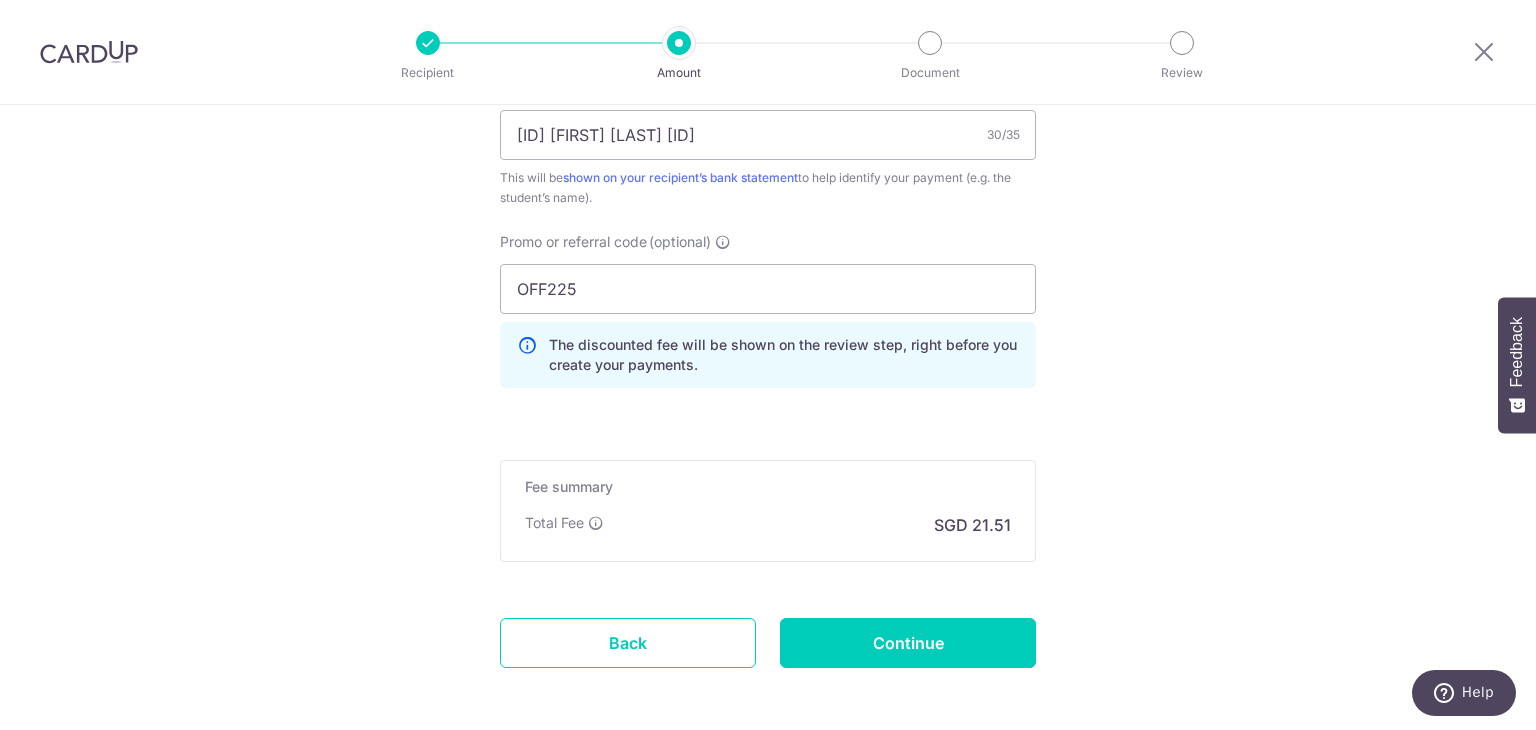 scroll, scrollTop: 1300, scrollLeft: 0, axis: vertical 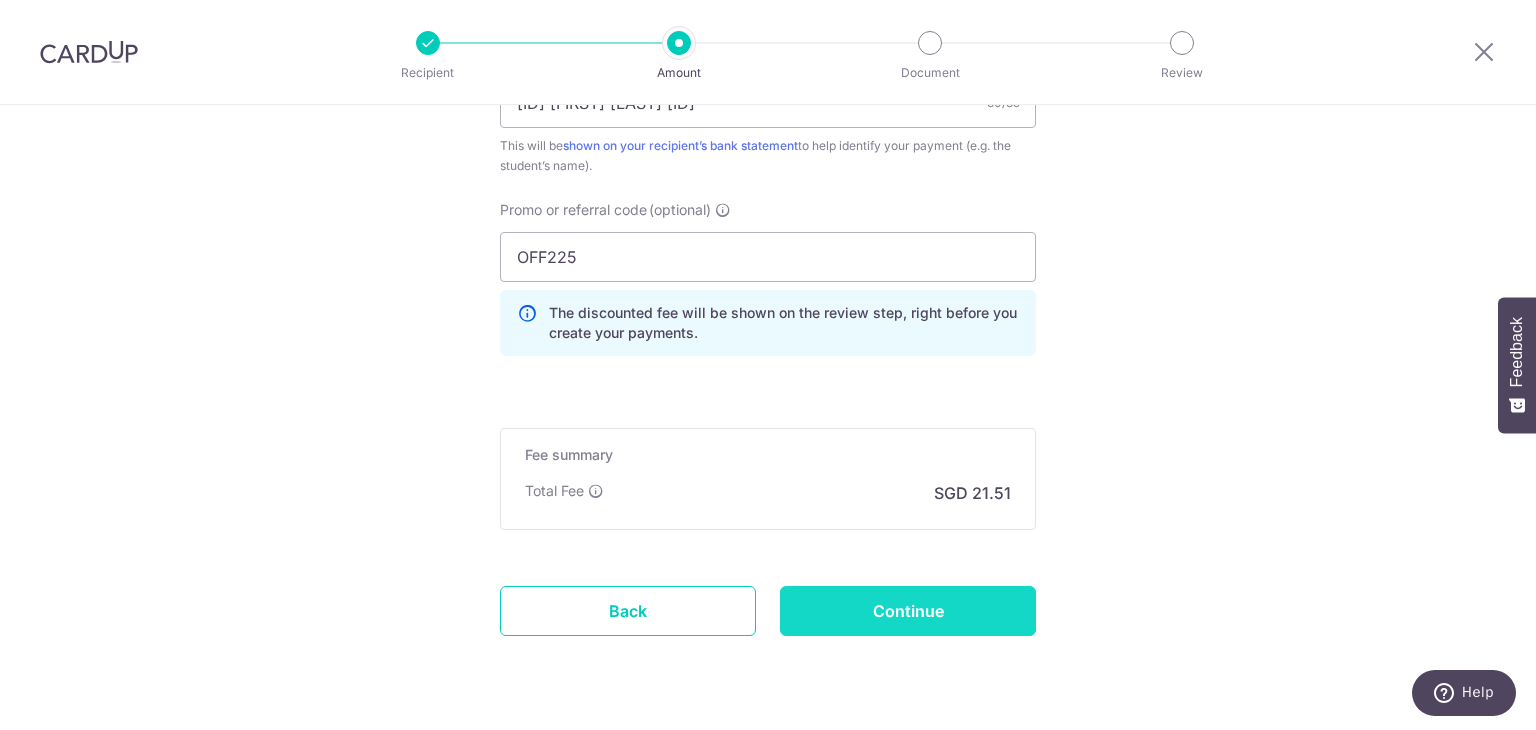 click on "Continue" at bounding box center (908, 611) 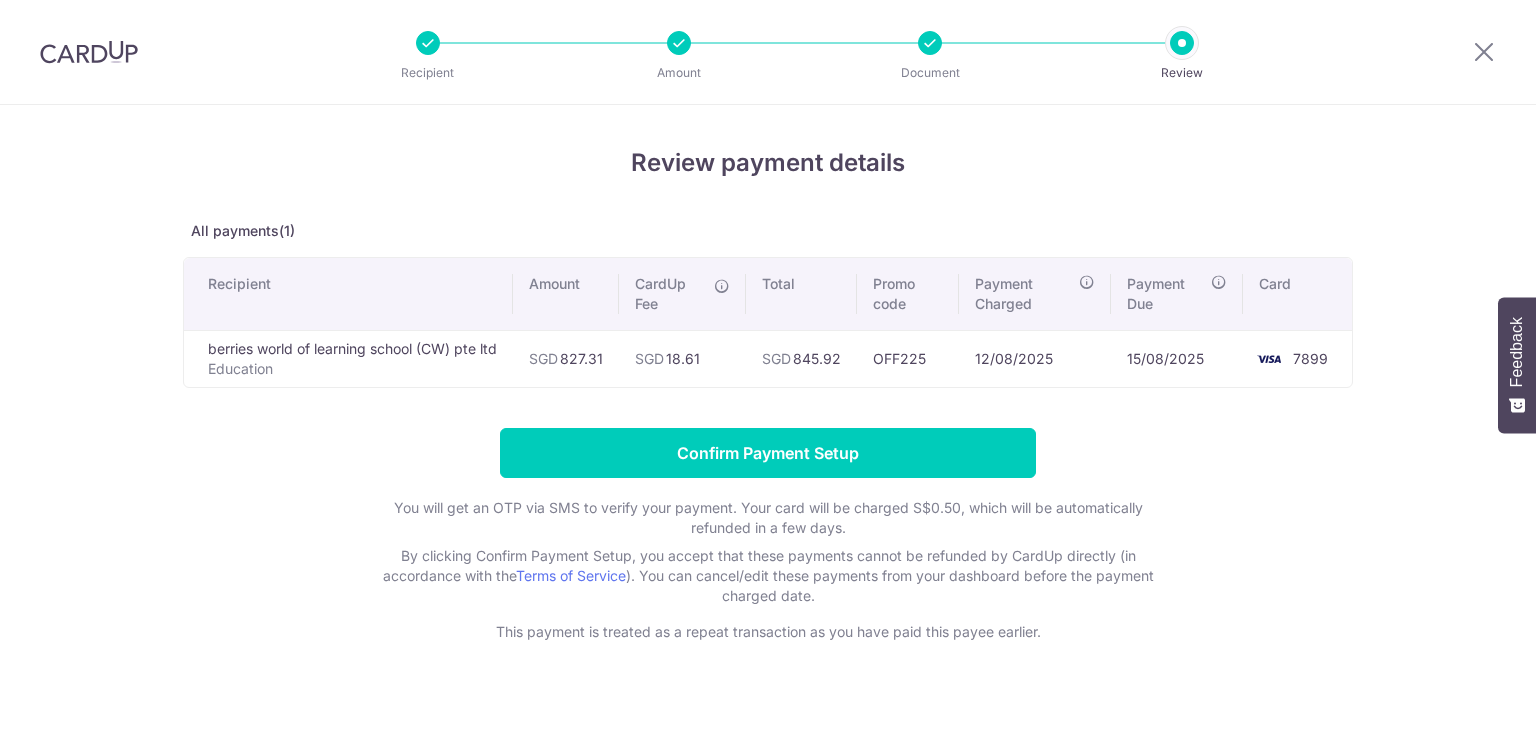 scroll, scrollTop: 0, scrollLeft: 0, axis: both 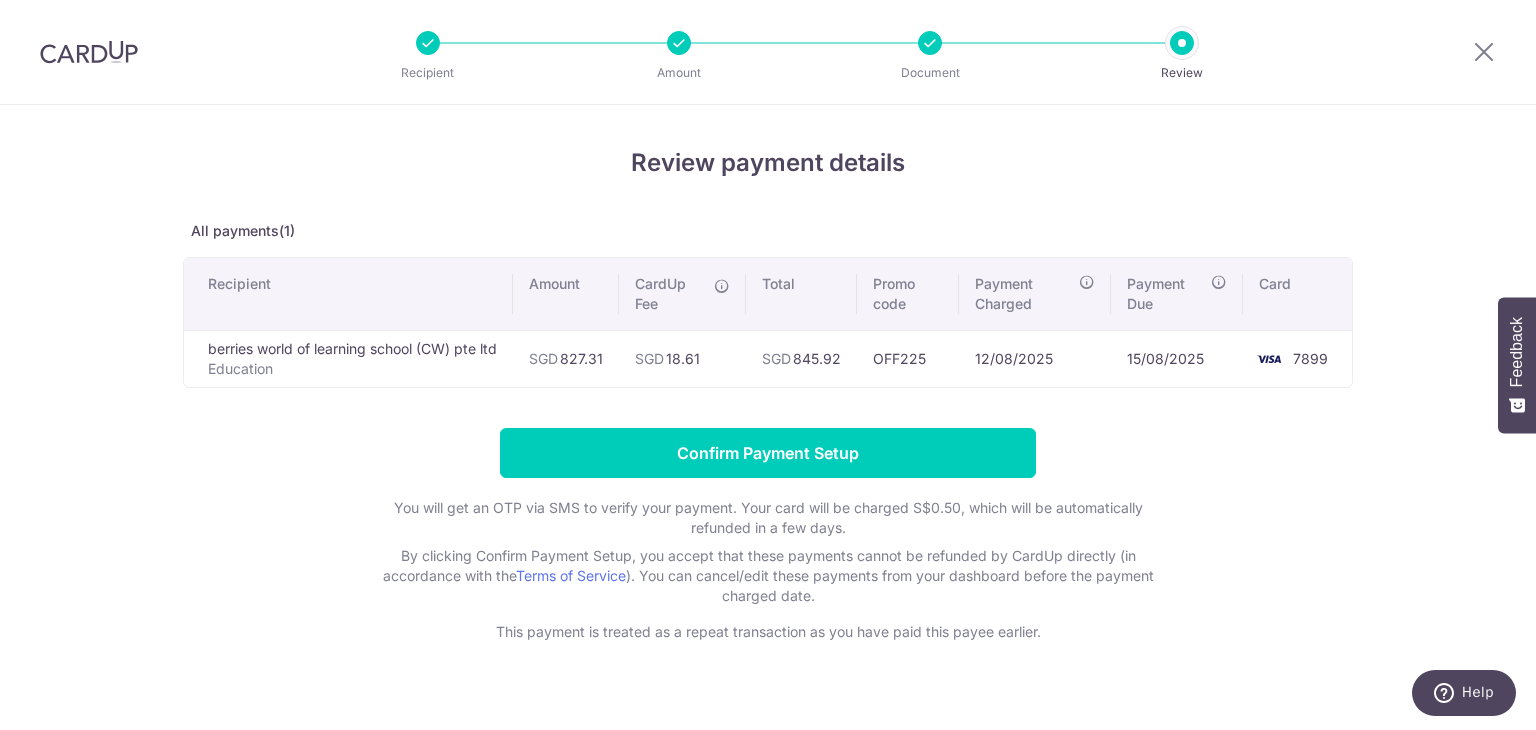 click on "Review payment details
All payments(1)
Recipient
Amount
CardUp Fee
Total
Promo code
Payment Charged
Payment Due
Card
berries world of learning school (CW) pte ltd
Education
SGD   827.31
SGD   18.61
SGD" at bounding box center [768, 393] 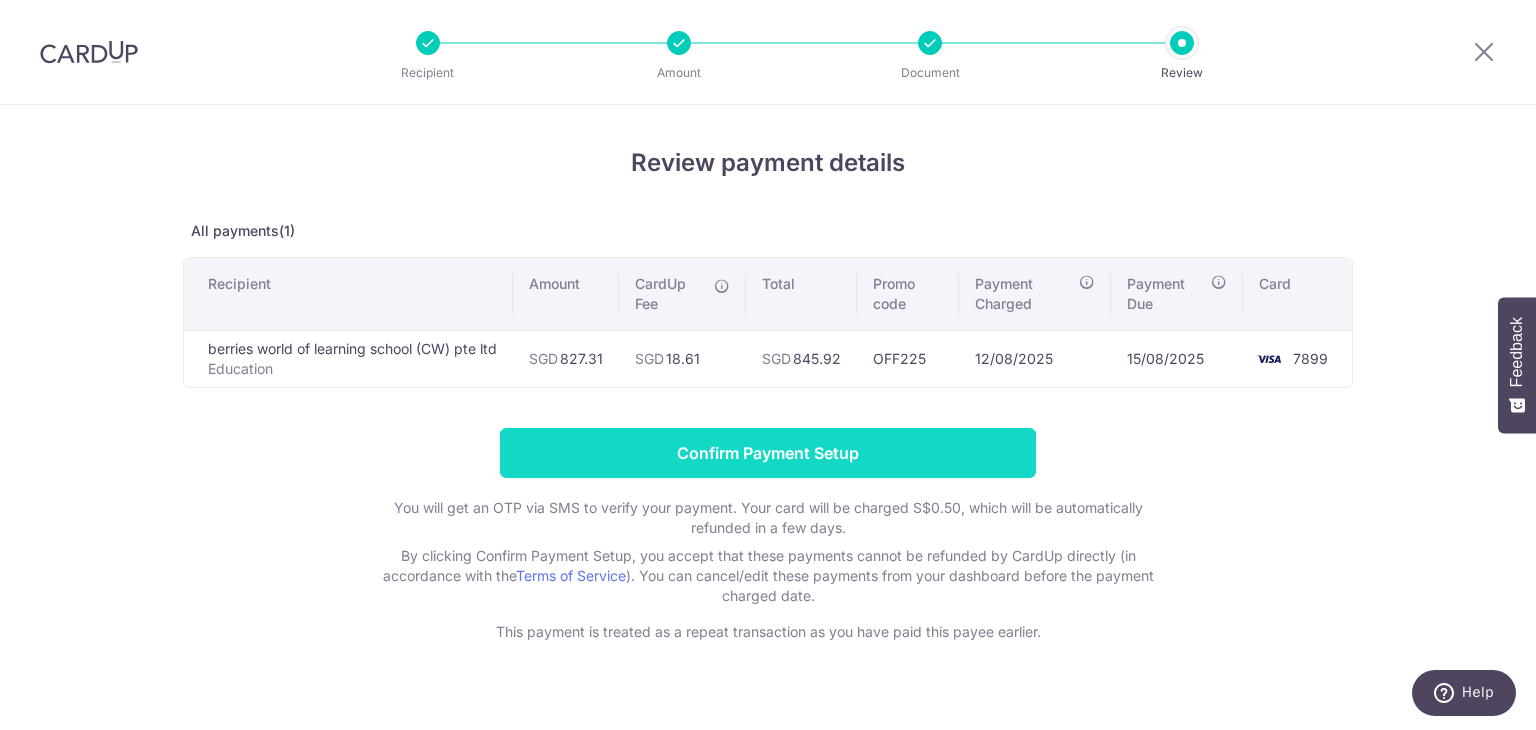 click on "Confirm Payment Setup" at bounding box center (768, 453) 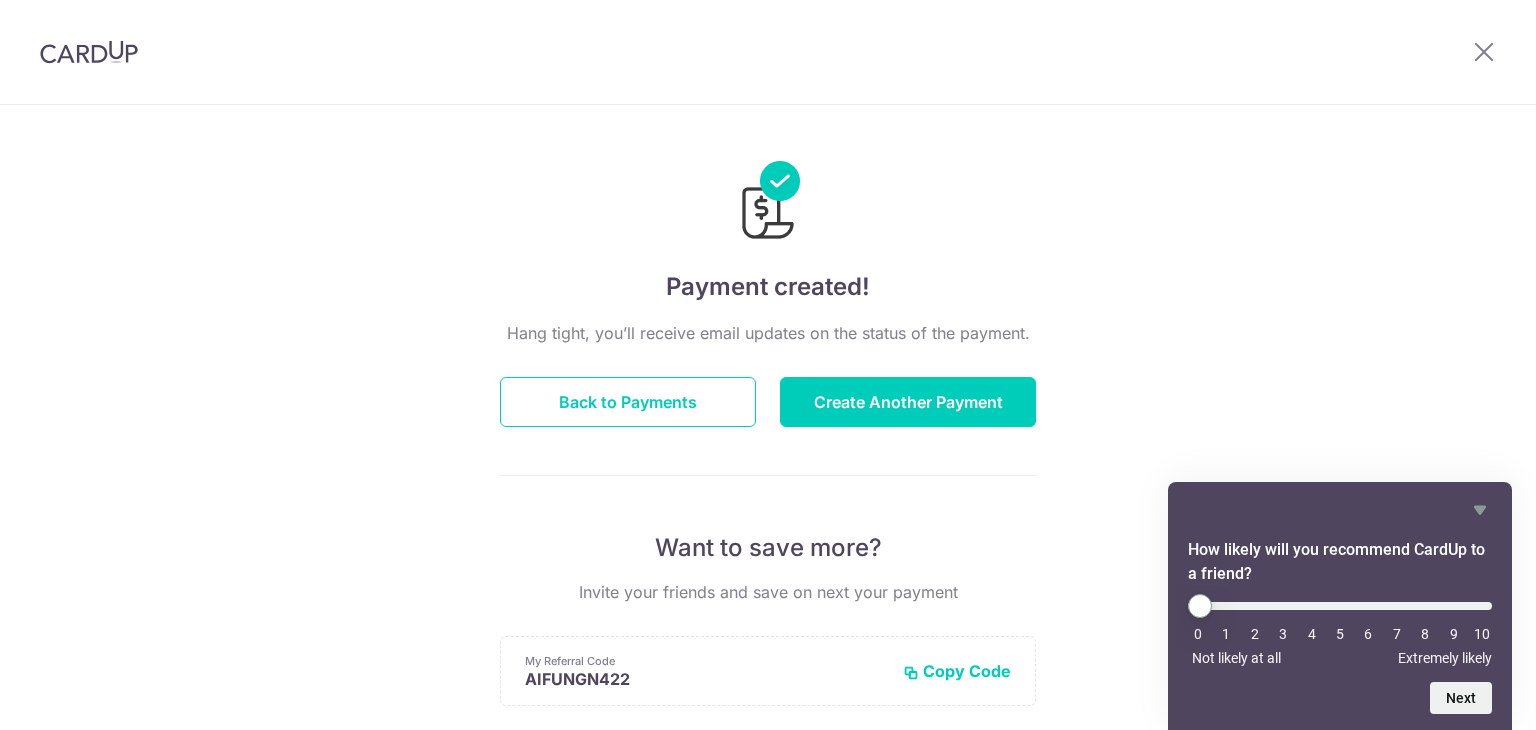 scroll, scrollTop: 0, scrollLeft: 0, axis: both 